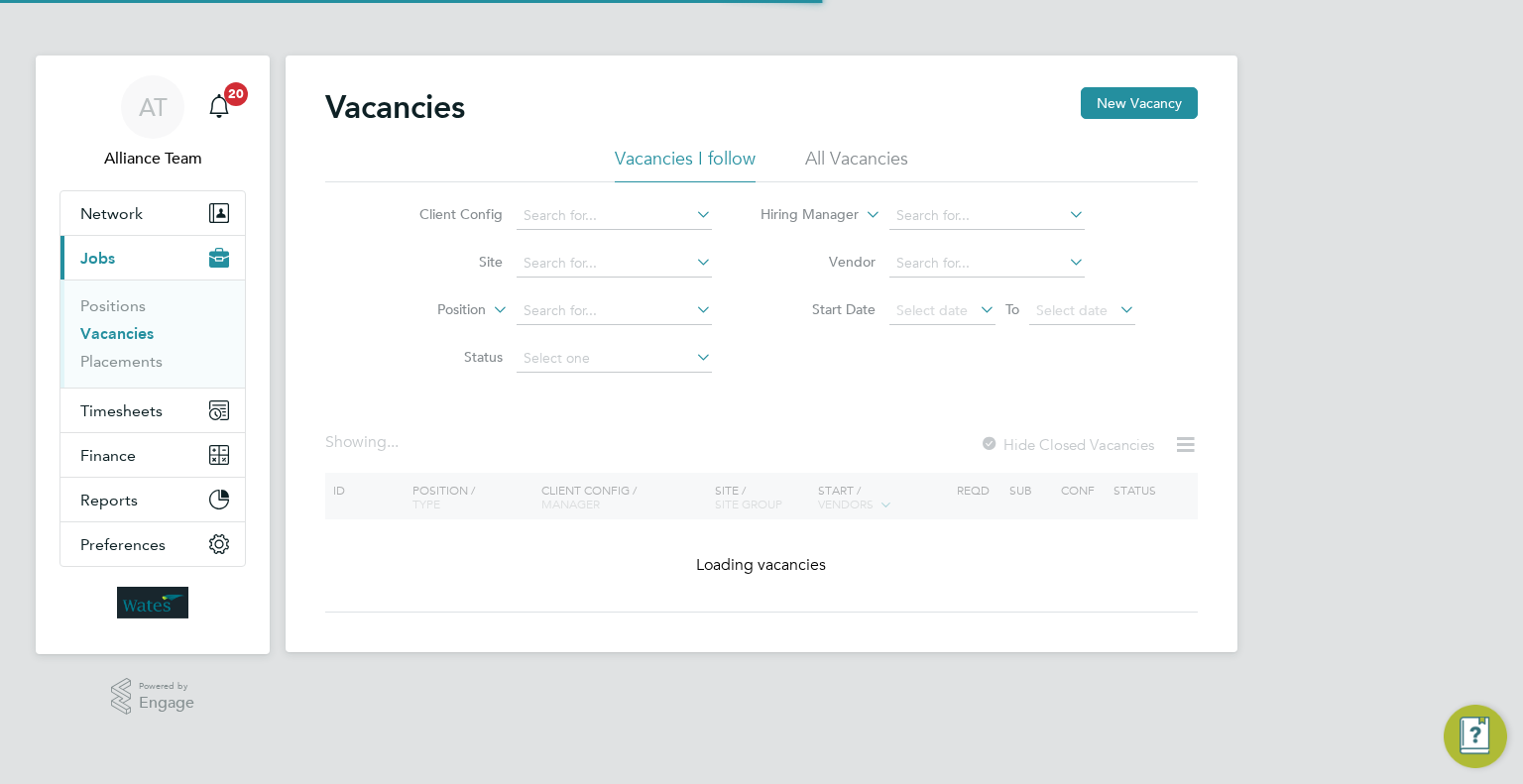 scroll, scrollTop: 0, scrollLeft: 0, axis: both 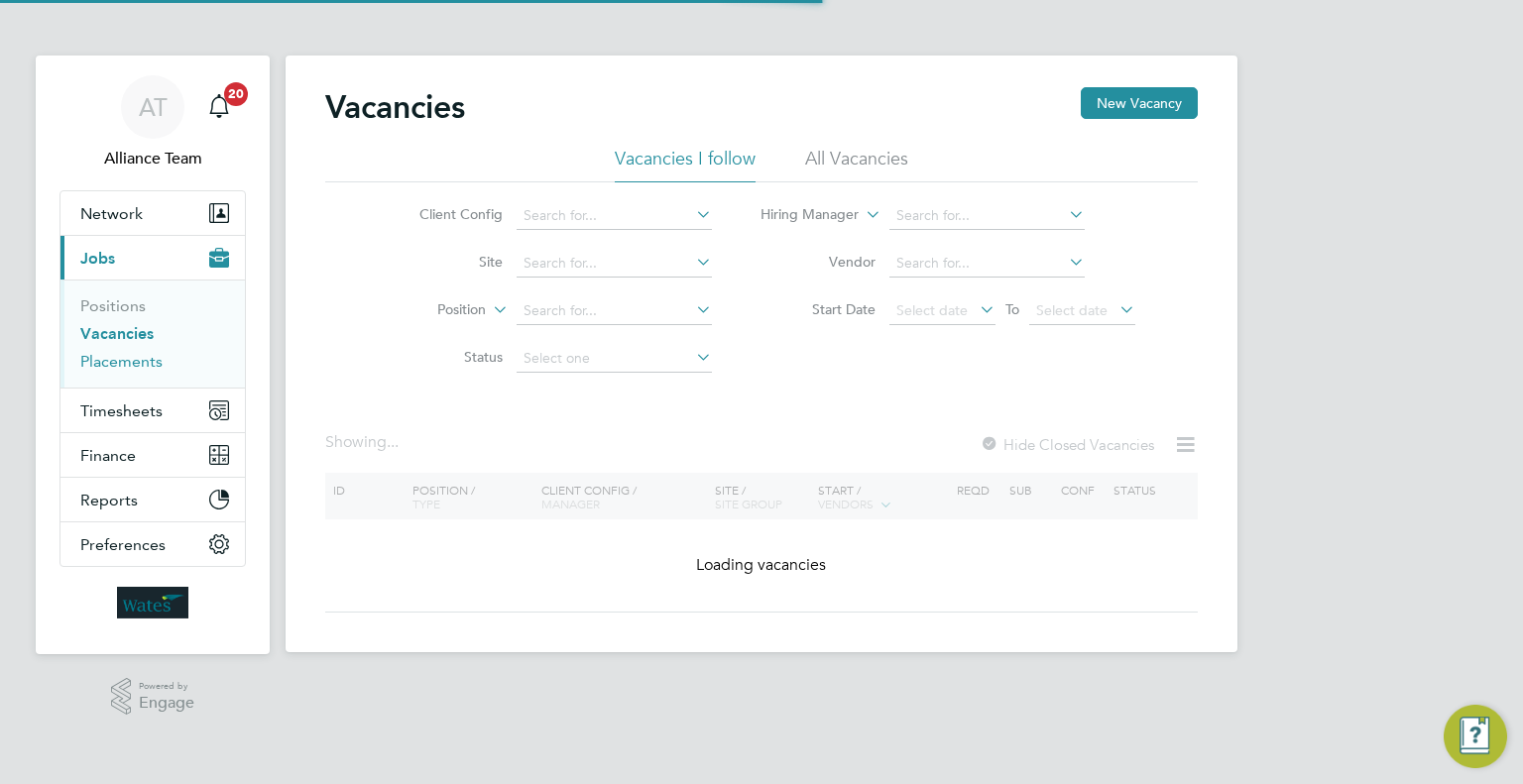 click on "Placements" at bounding box center (121, 361) 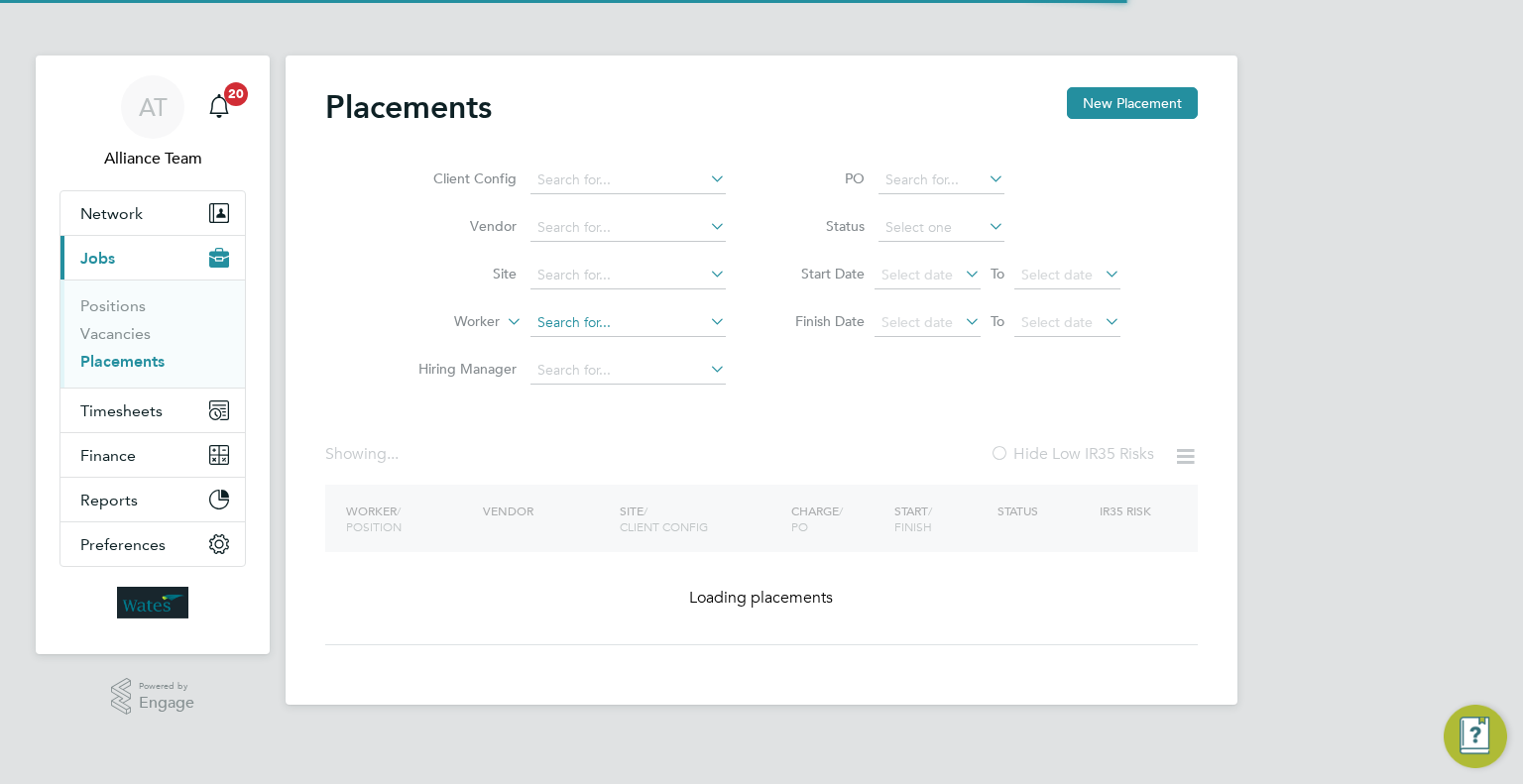 click 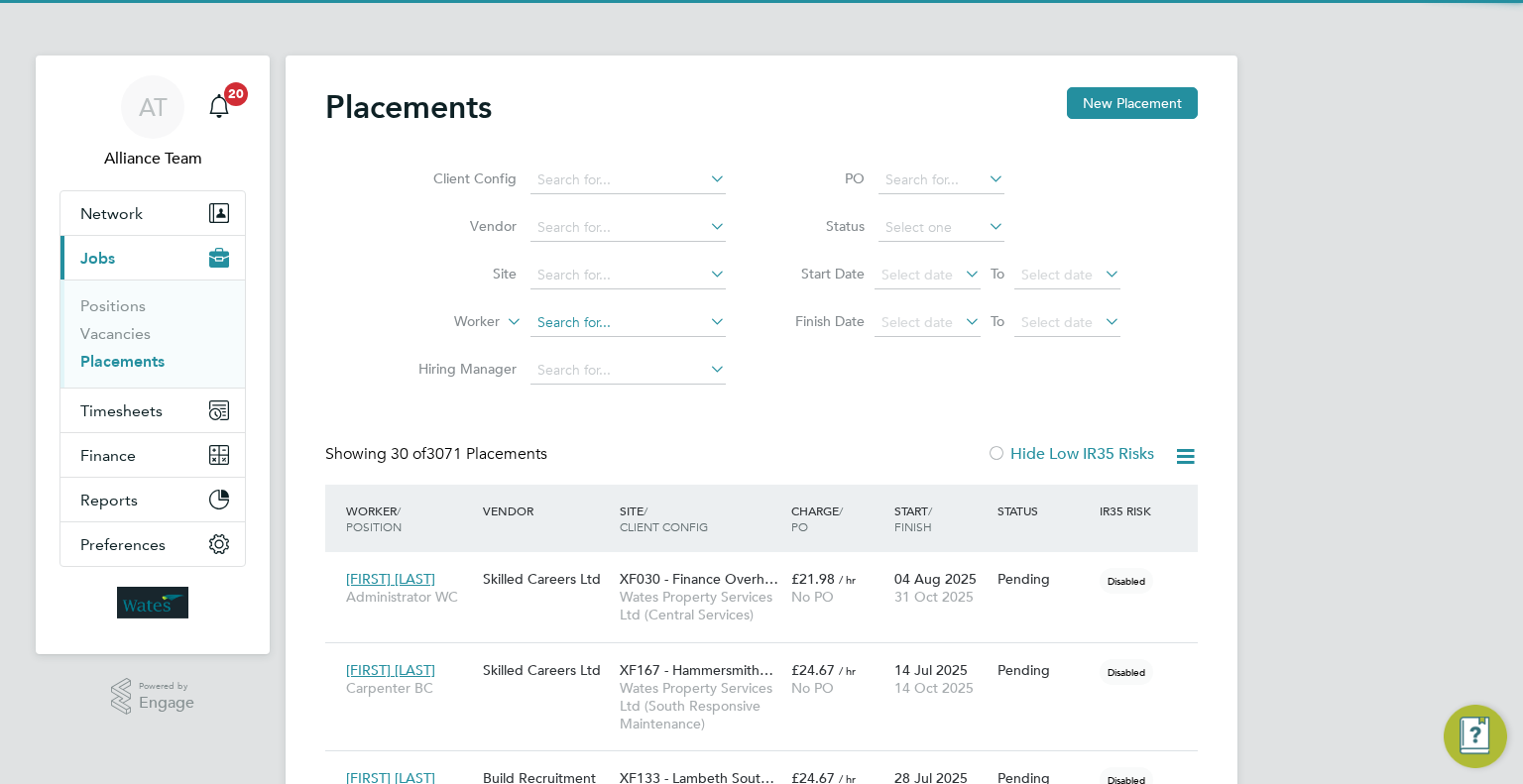 scroll, scrollTop: 9, scrollLeft: 9, axis: both 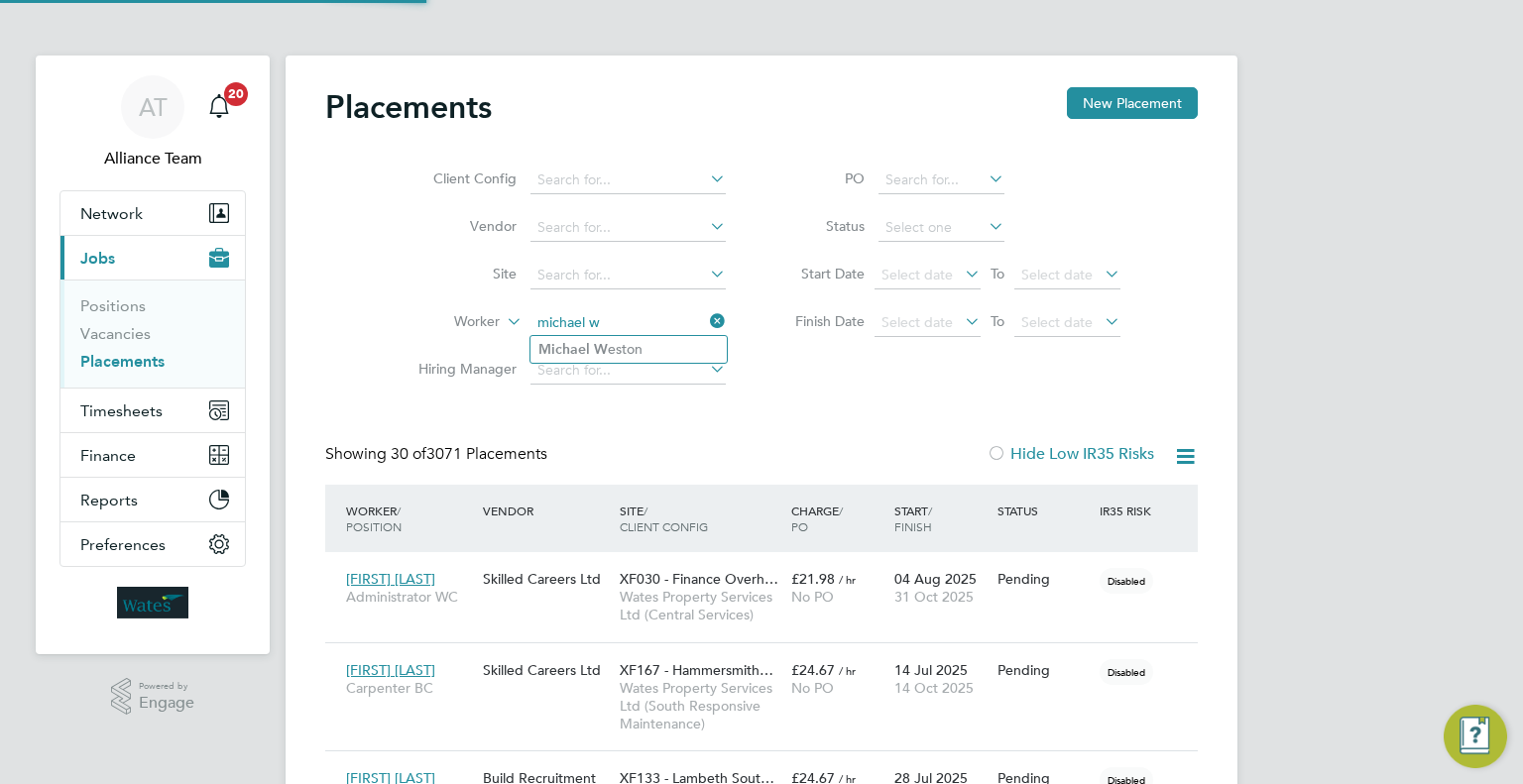 click on "Michael   W eston" 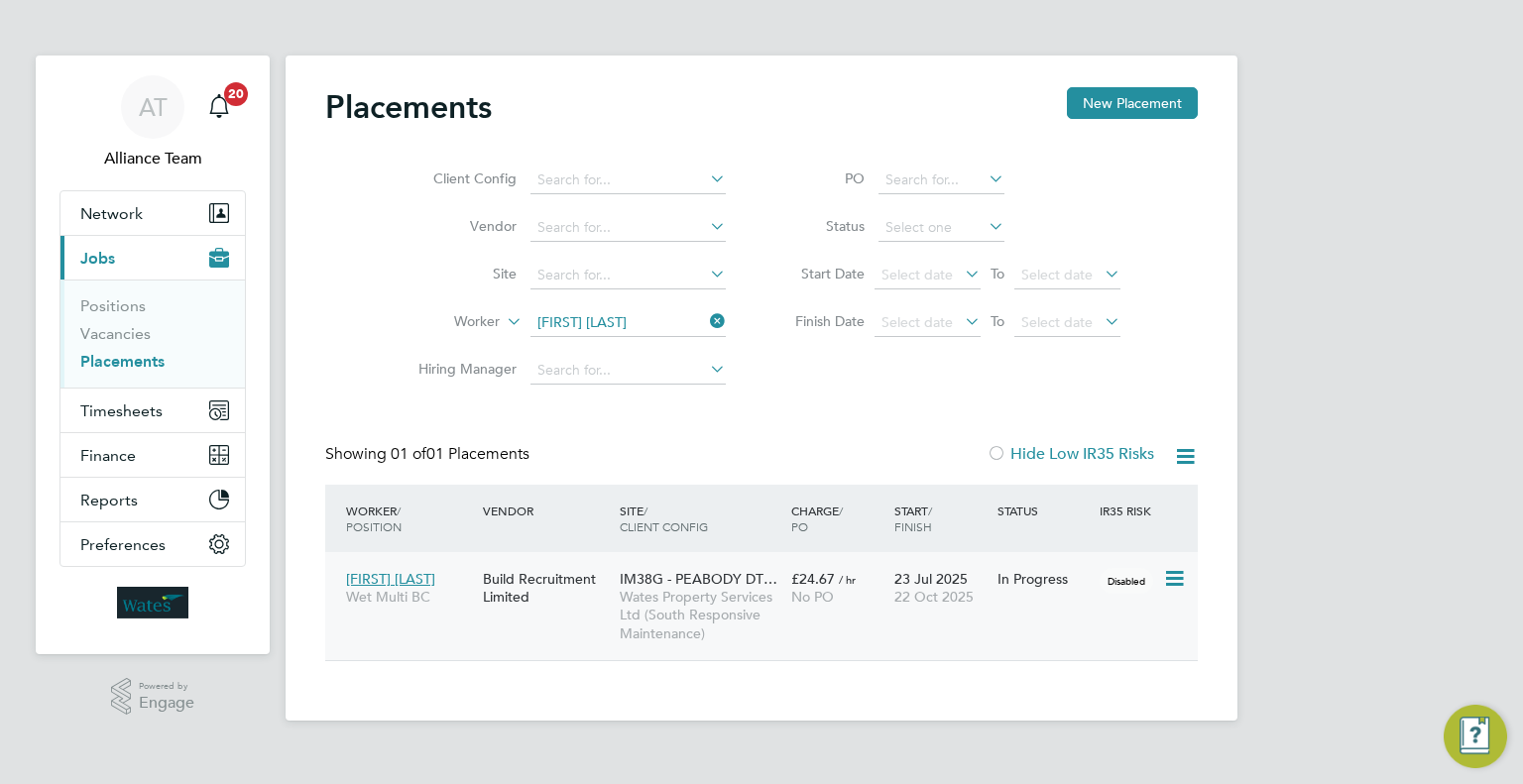 click on "IM38G - PEABODY DT… Wates Property Services Ltd (South Responsive Maintenance)" 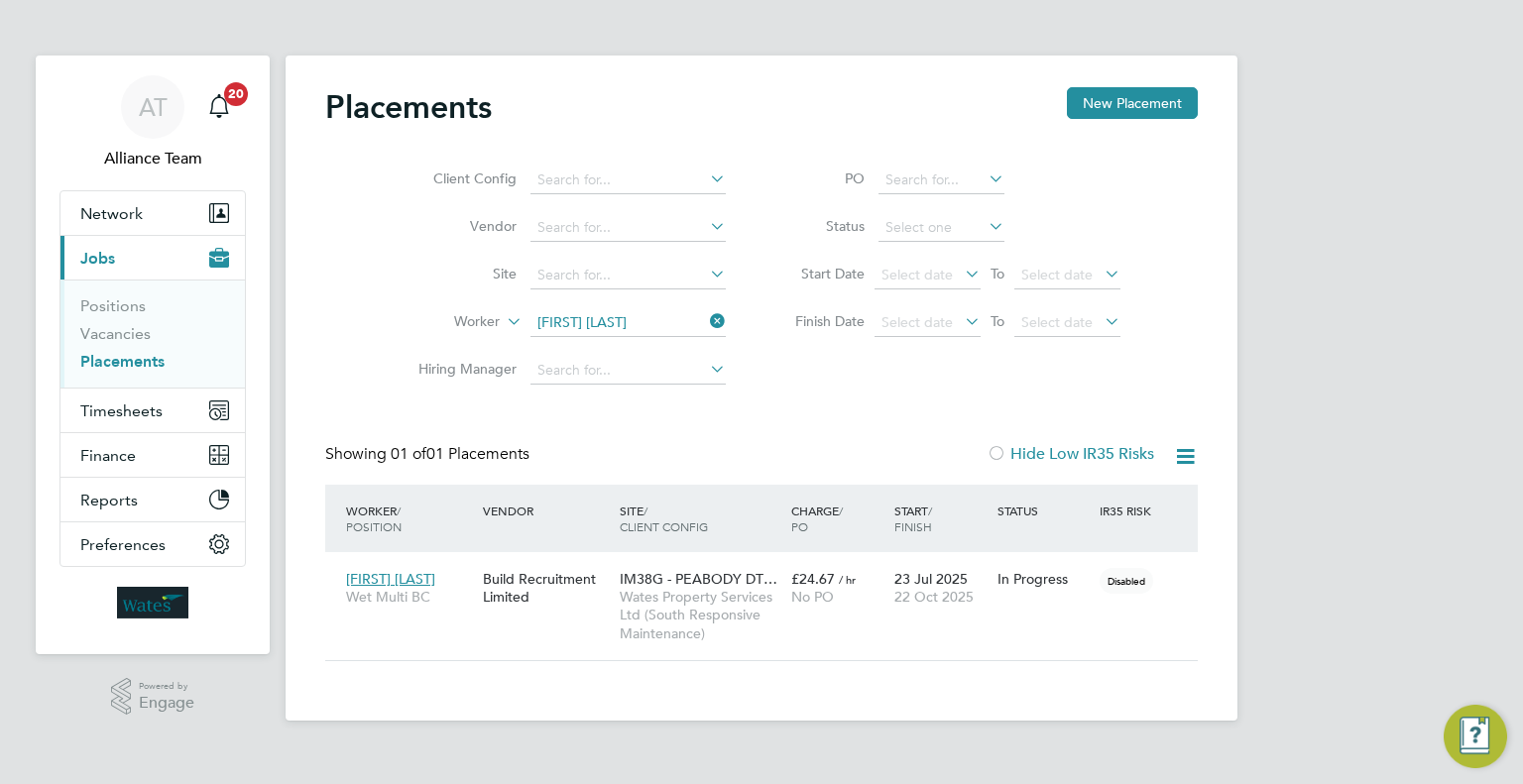 click on "Michael Weston" 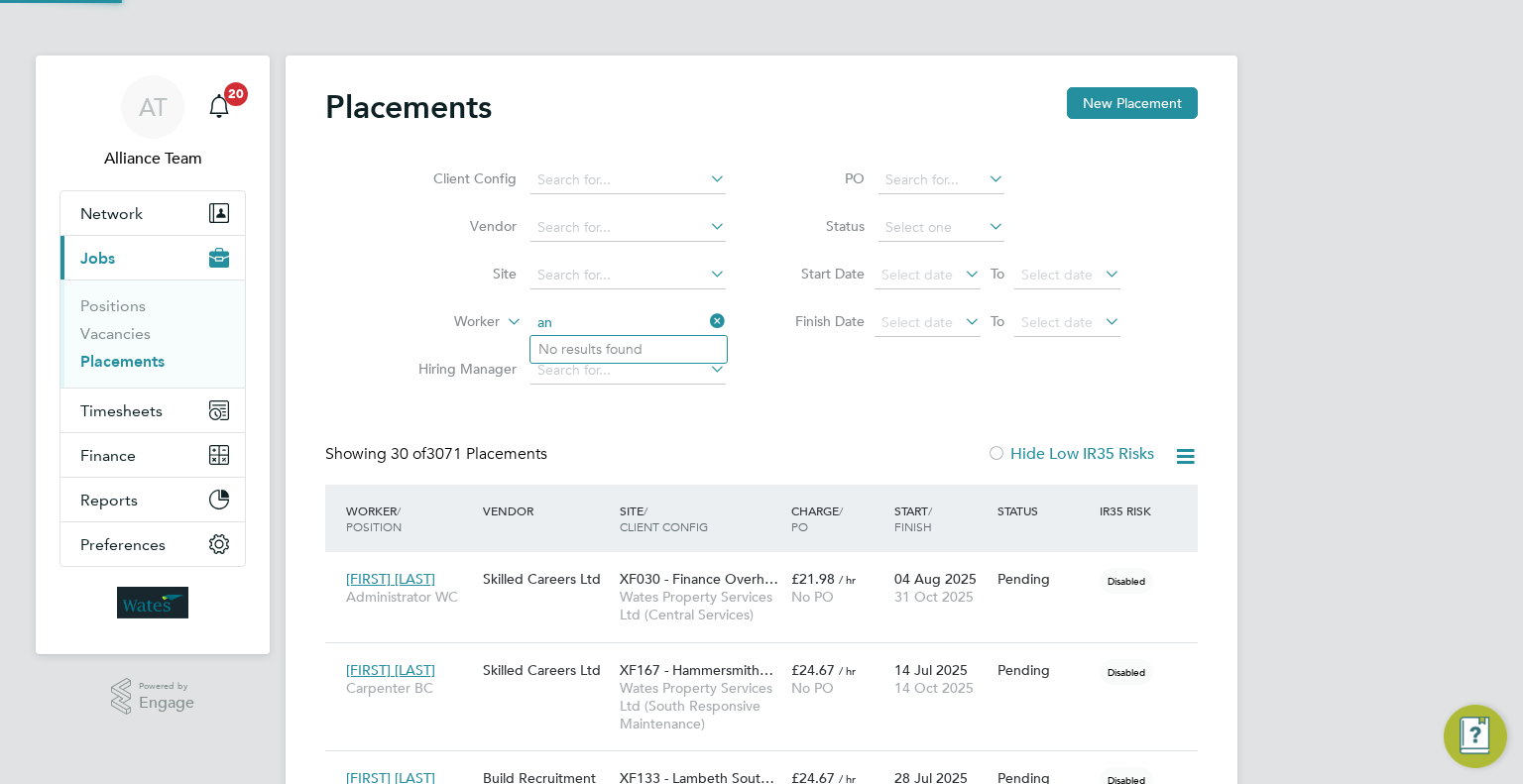 scroll, scrollTop: 9, scrollLeft: 9, axis: both 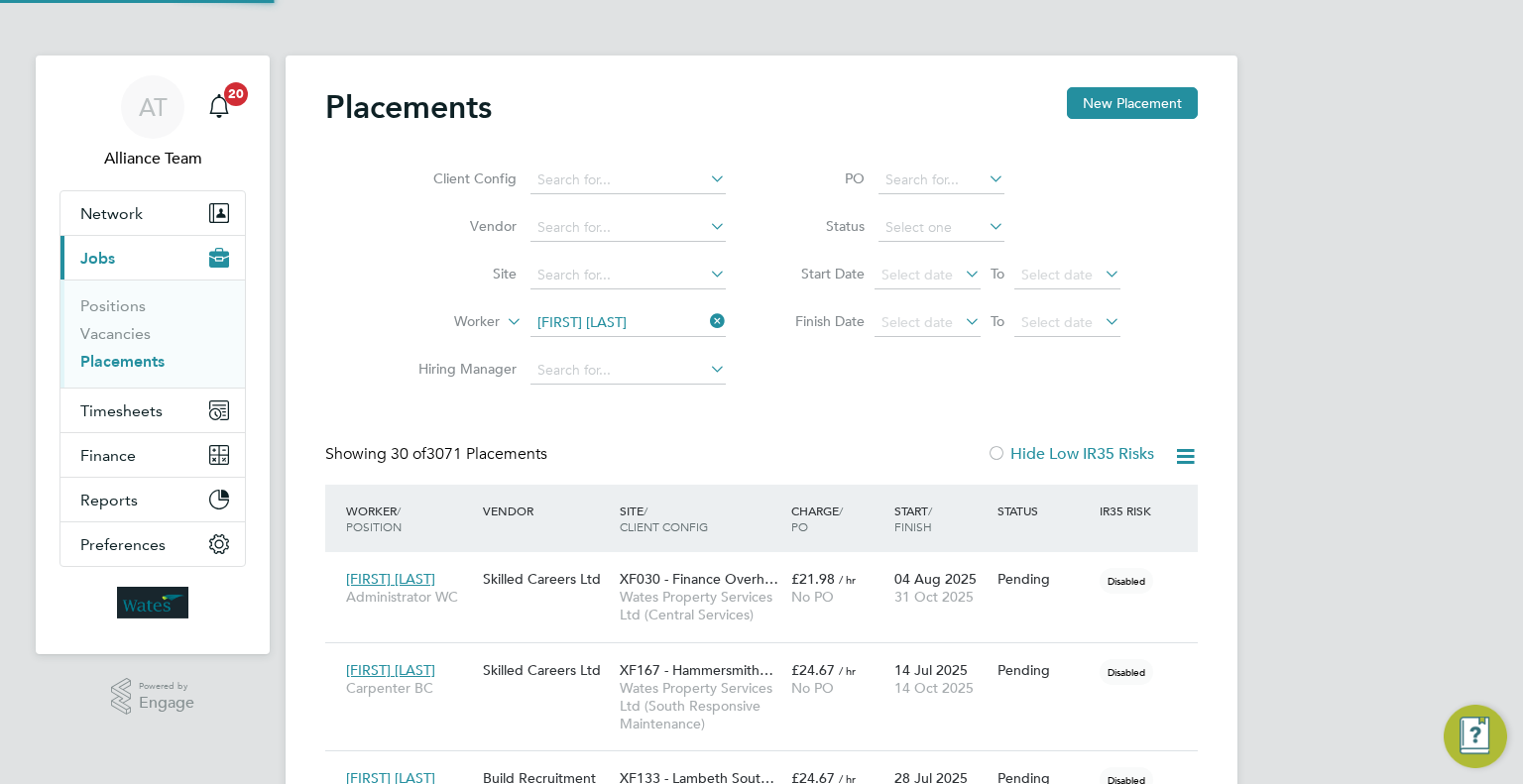 click on "A n dy  Newlyn" 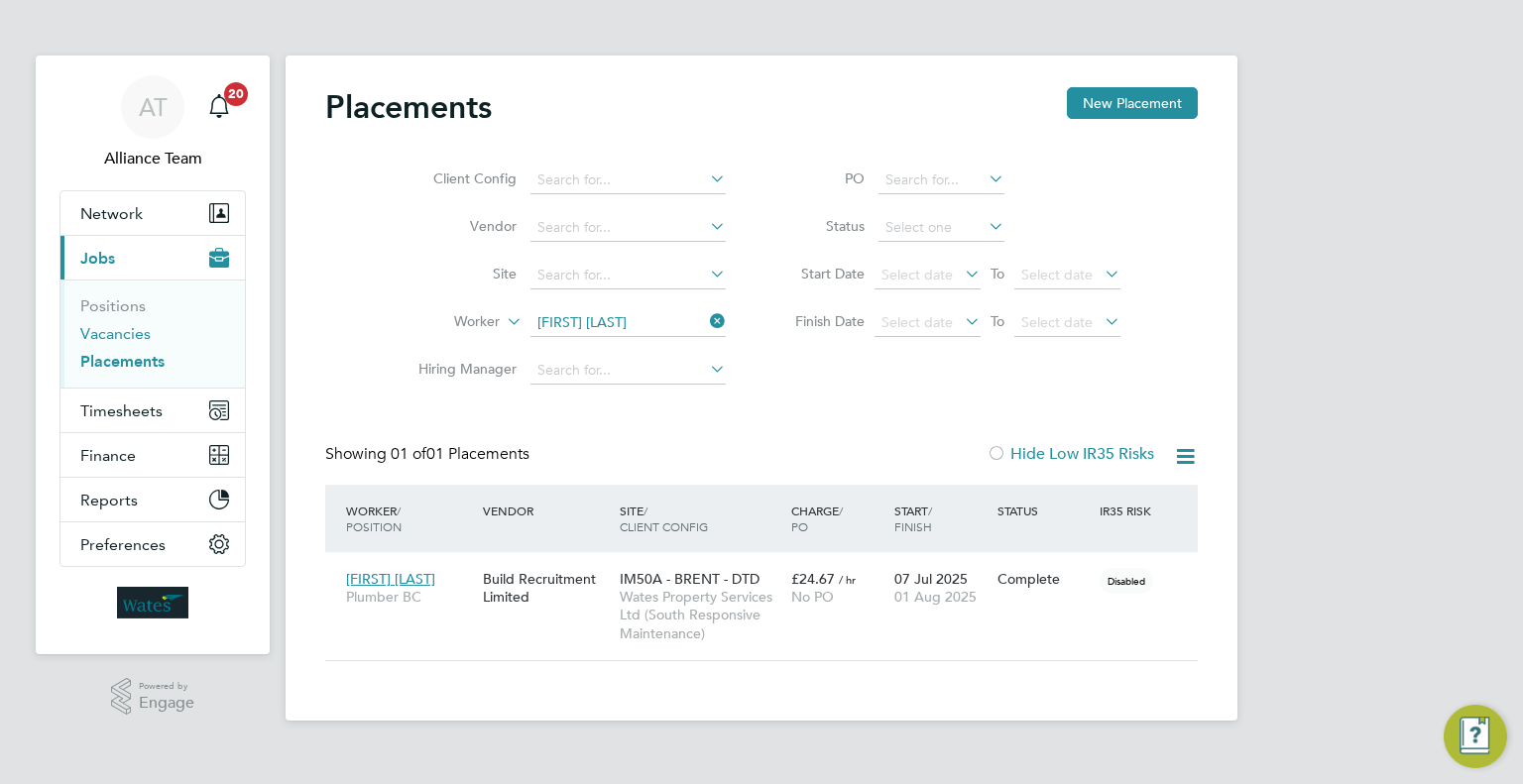 click on "Vacancies" at bounding box center [115, 333] 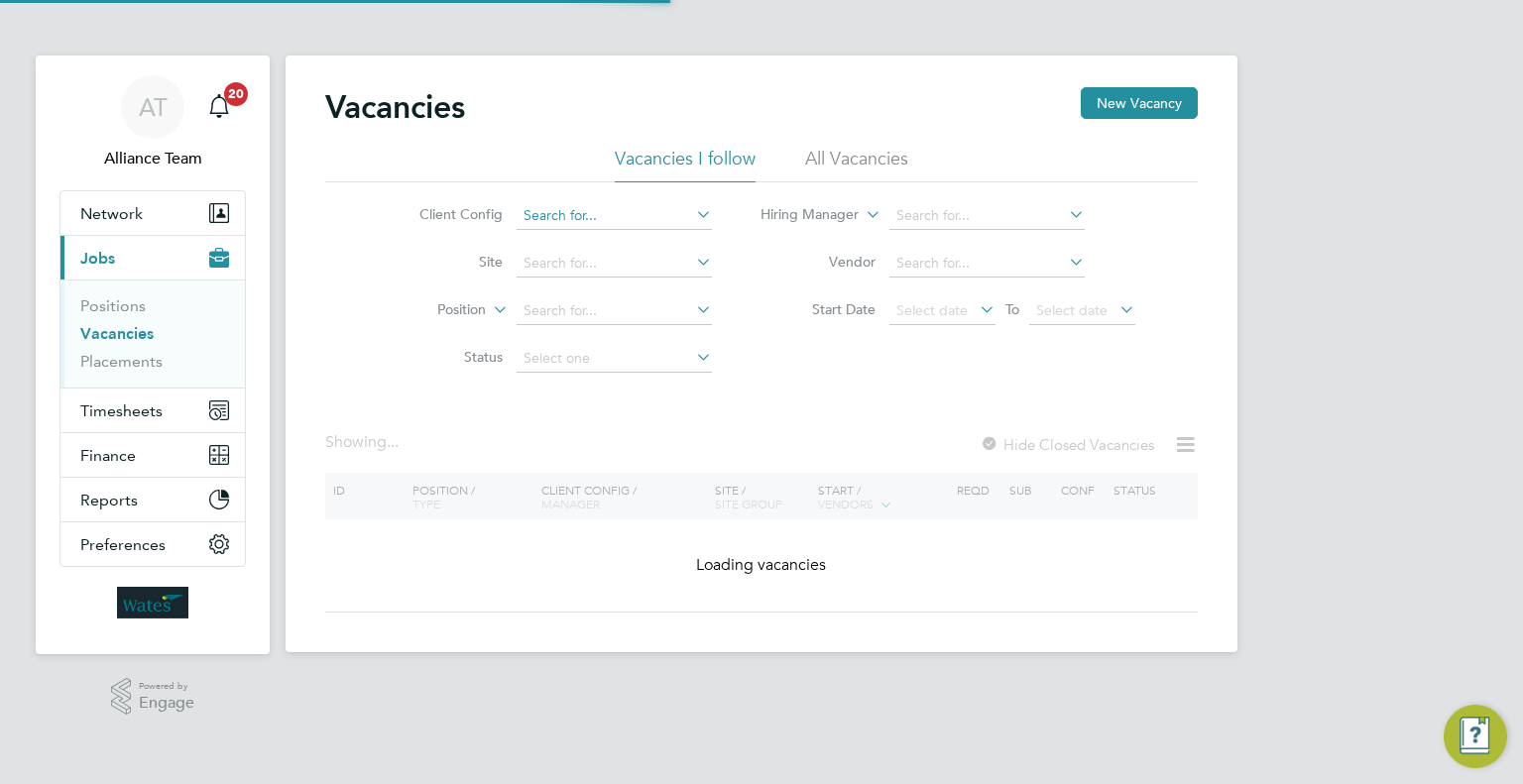 click 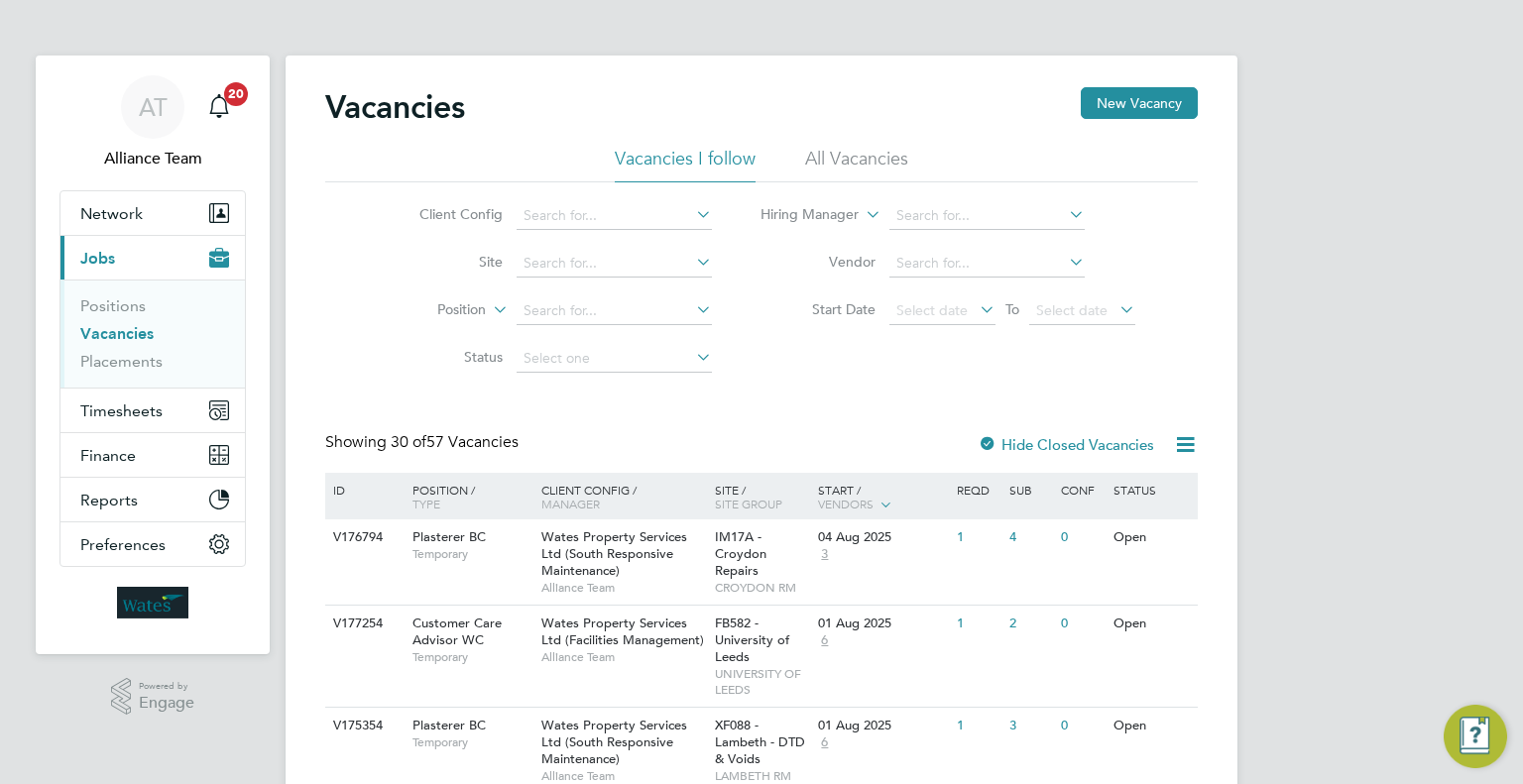 click on "Wates Property Services Ltd (Central Services)" 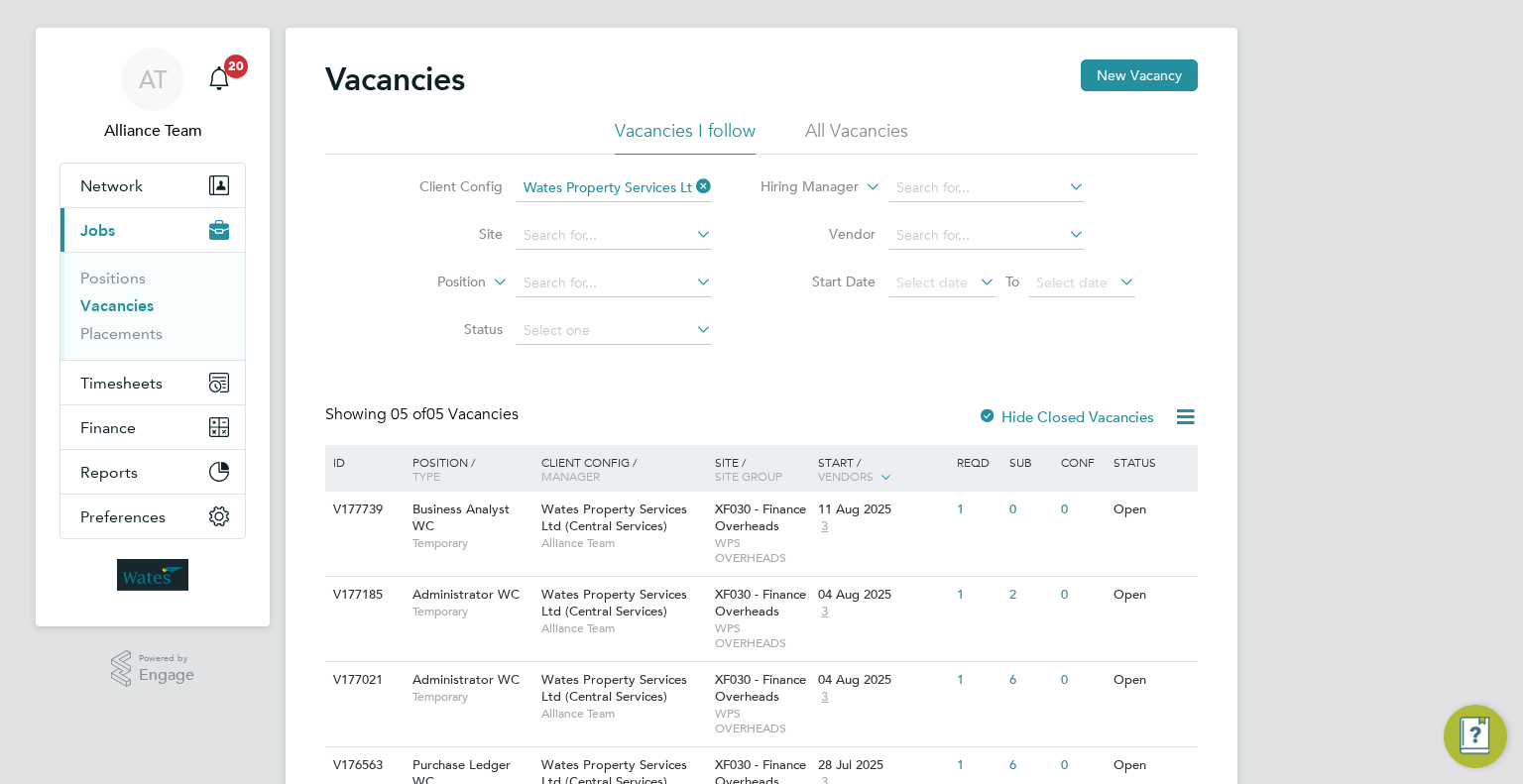 scroll, scrollTop: 0, scrollLeft: 0, axis: both 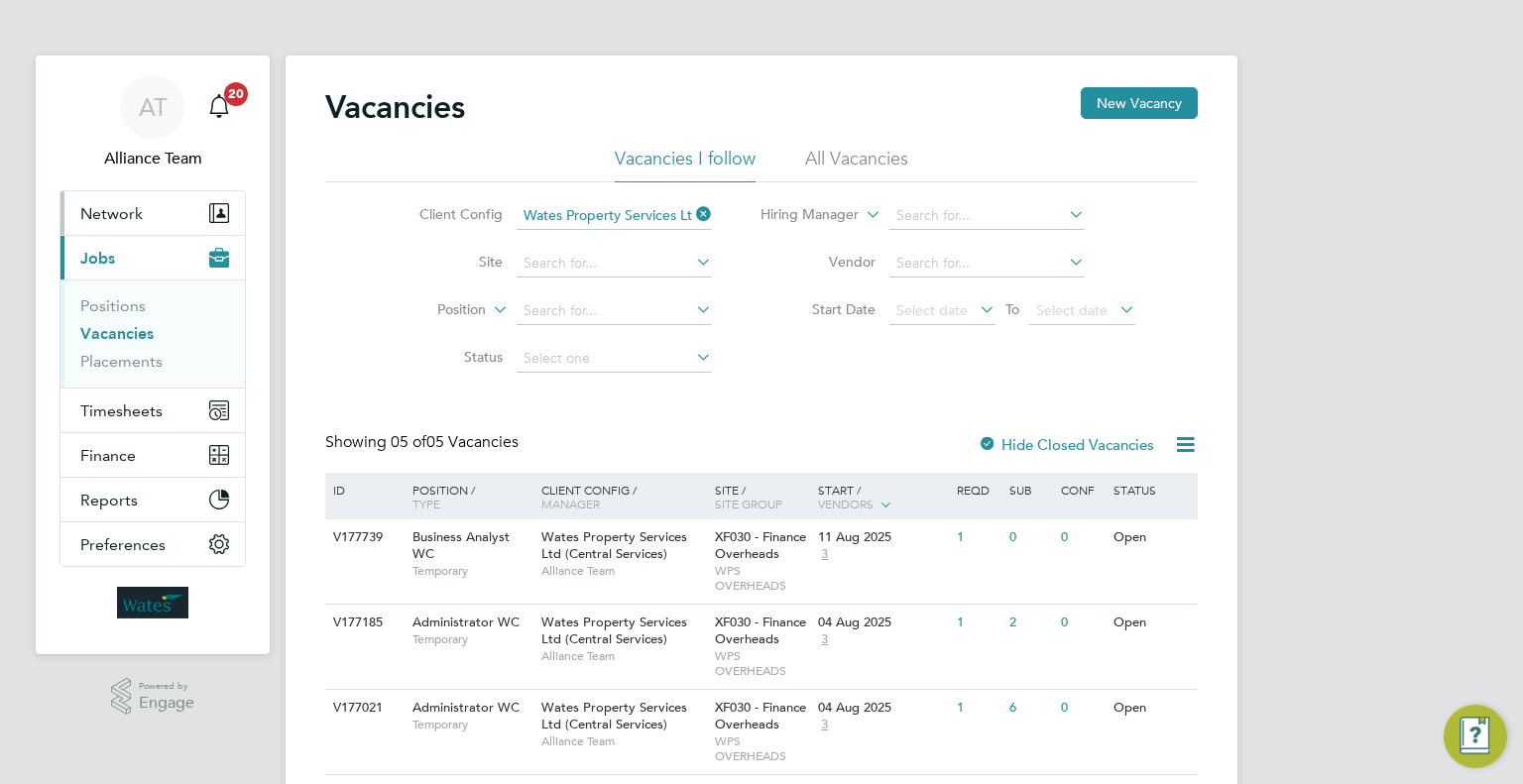 click on "Network" at bounding box center (153, 213) 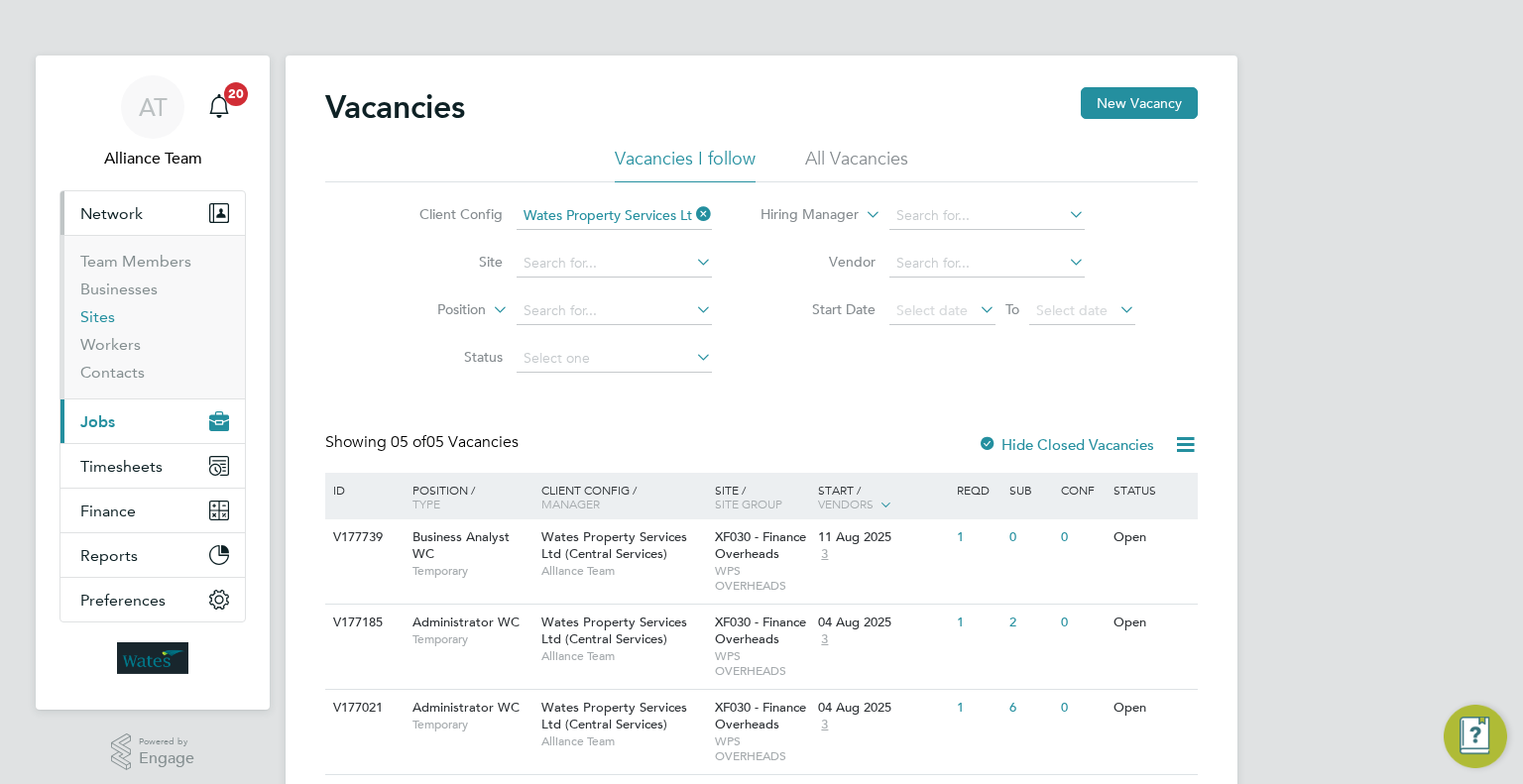 click on "Sites" at bounding box center [97, 316] 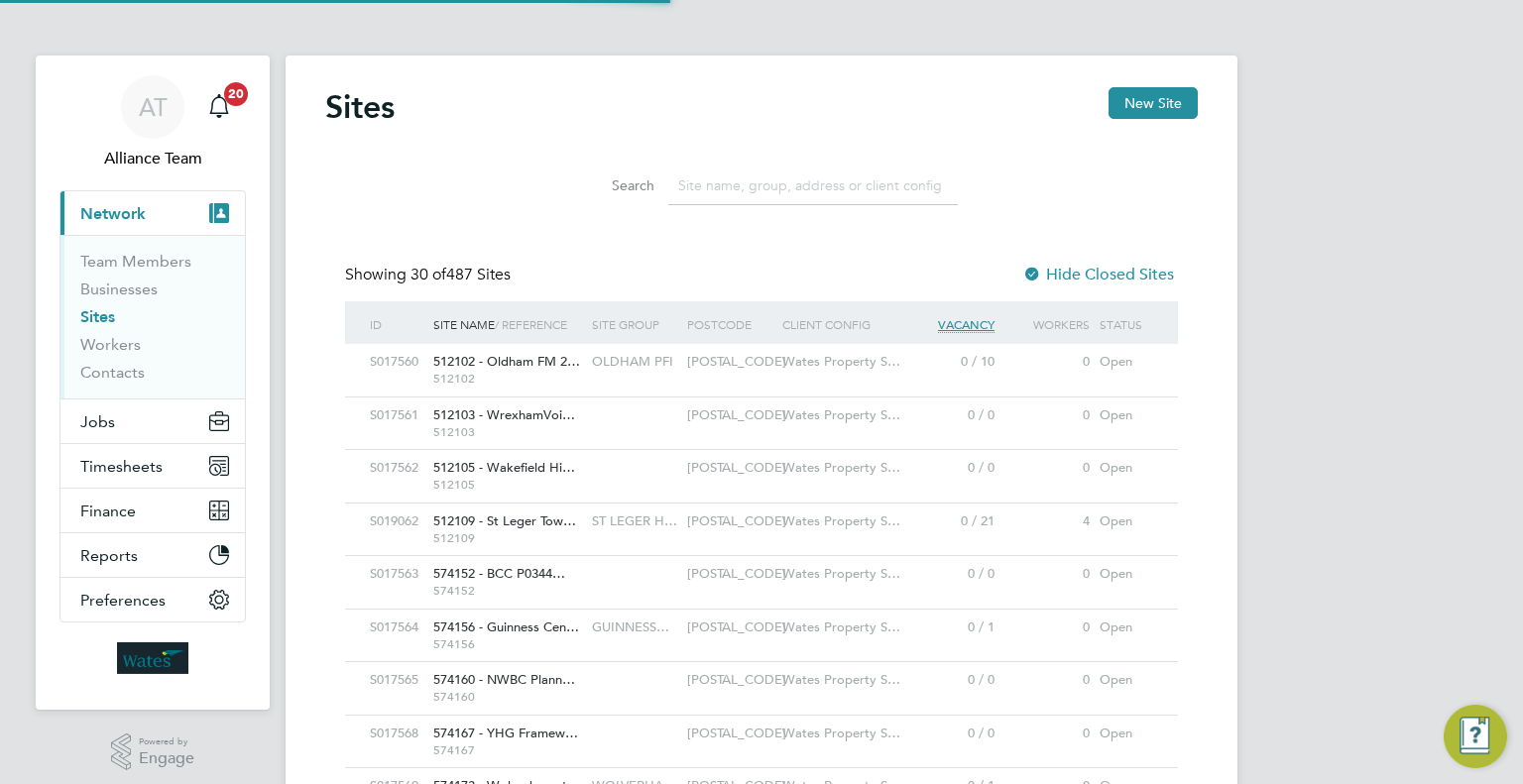 click 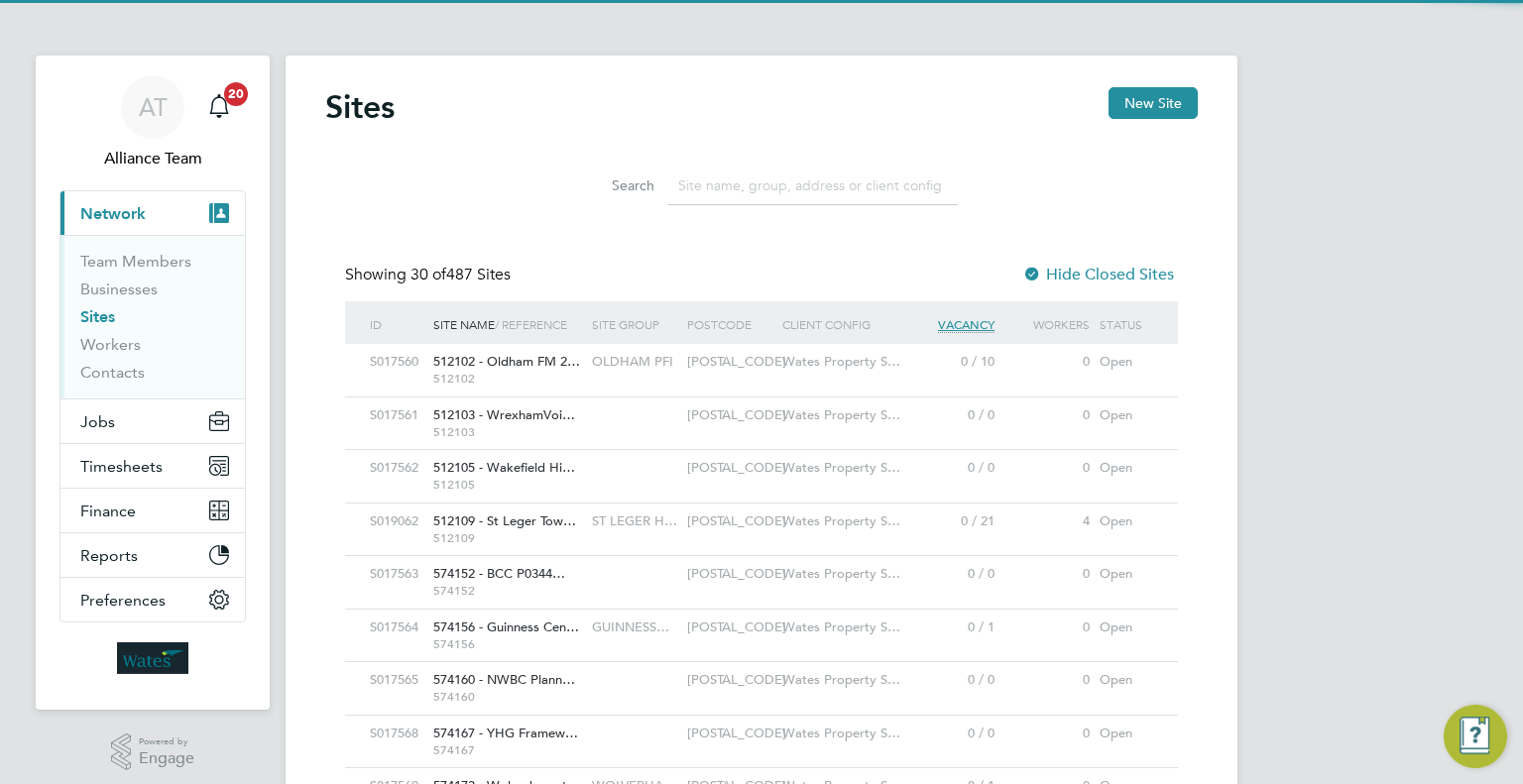 scroll, scrollTop: 10, scrollLeft: 10, axis: both 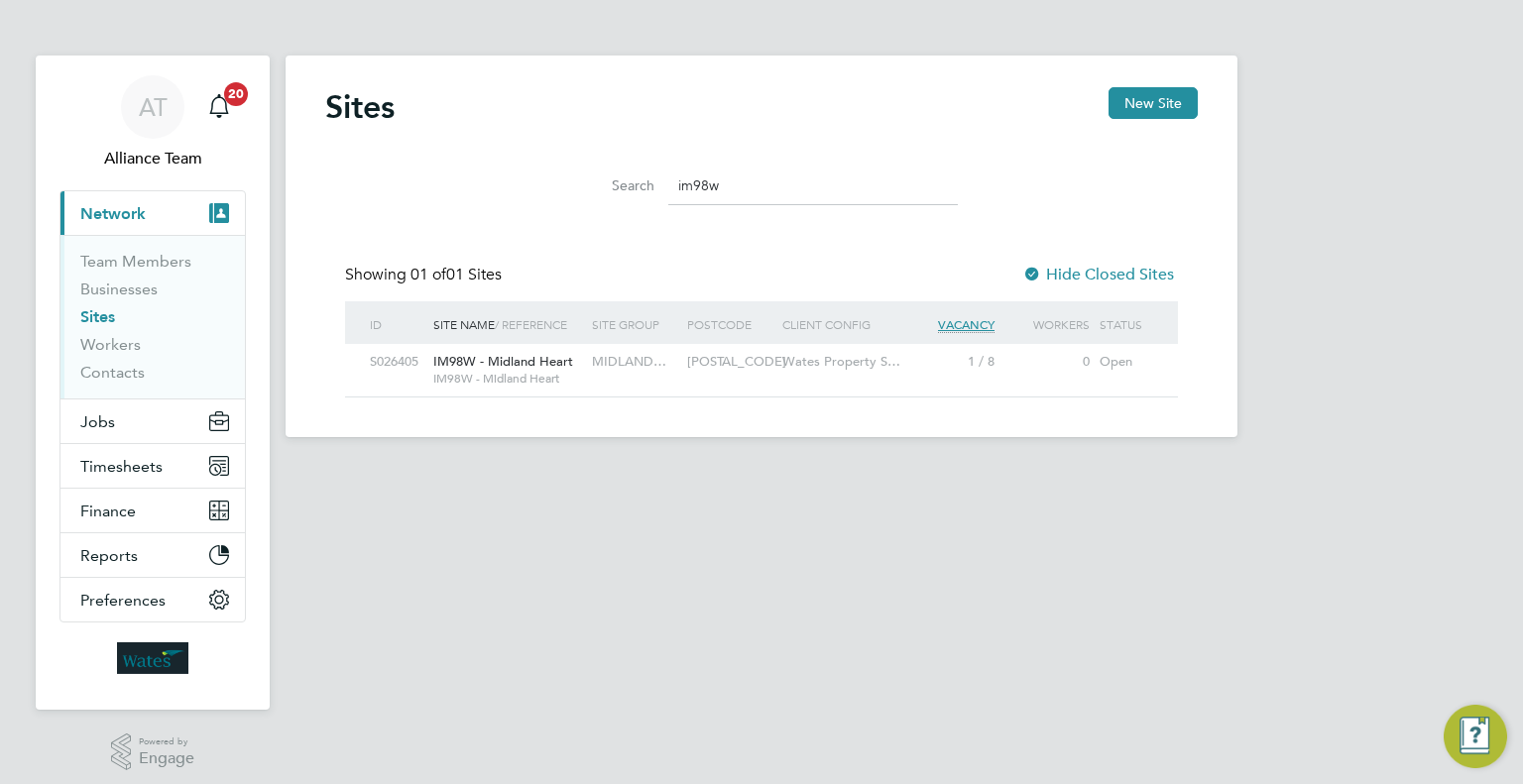 type on "im98w" 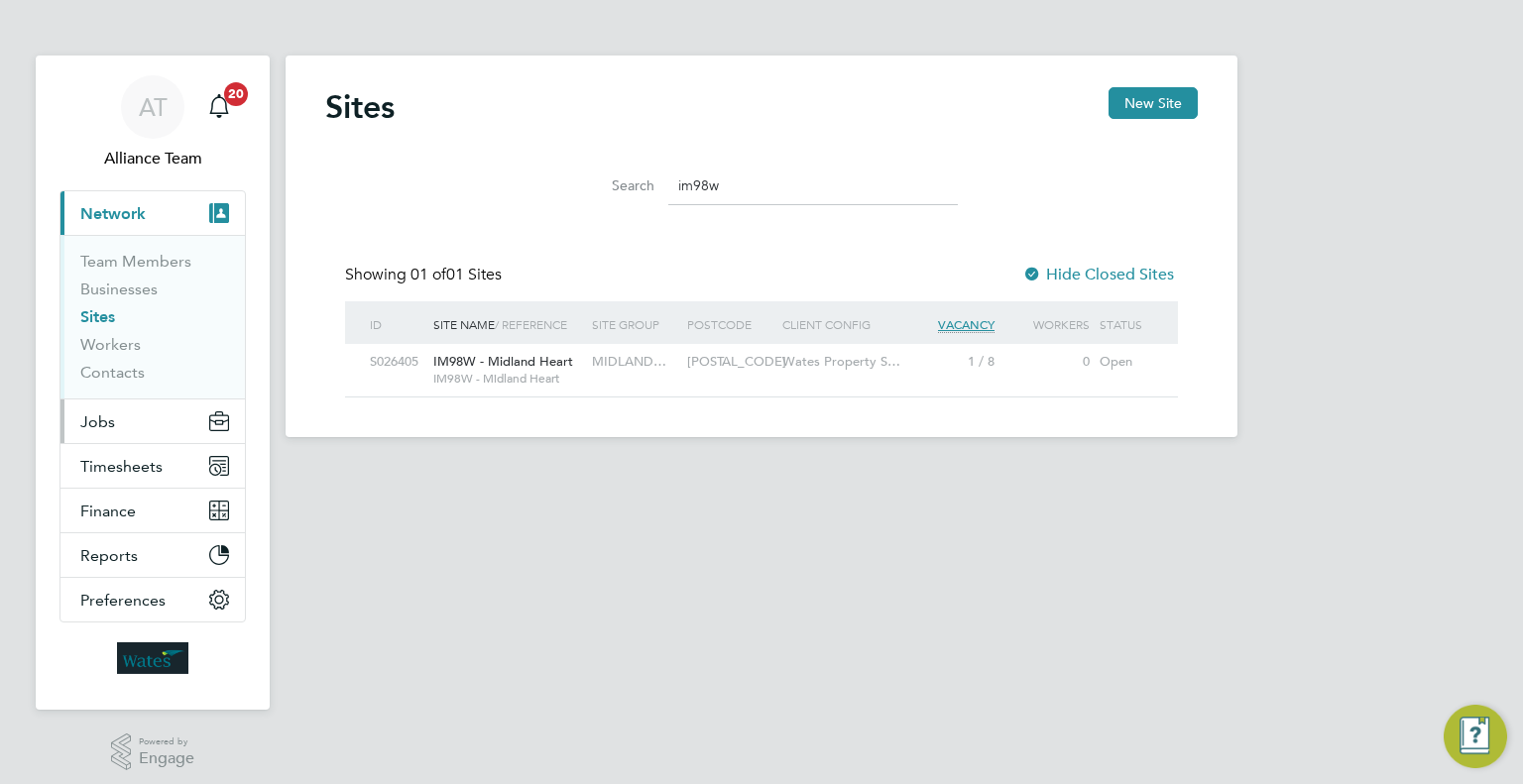 click on "Jobs" at bounding box center (153, 421) 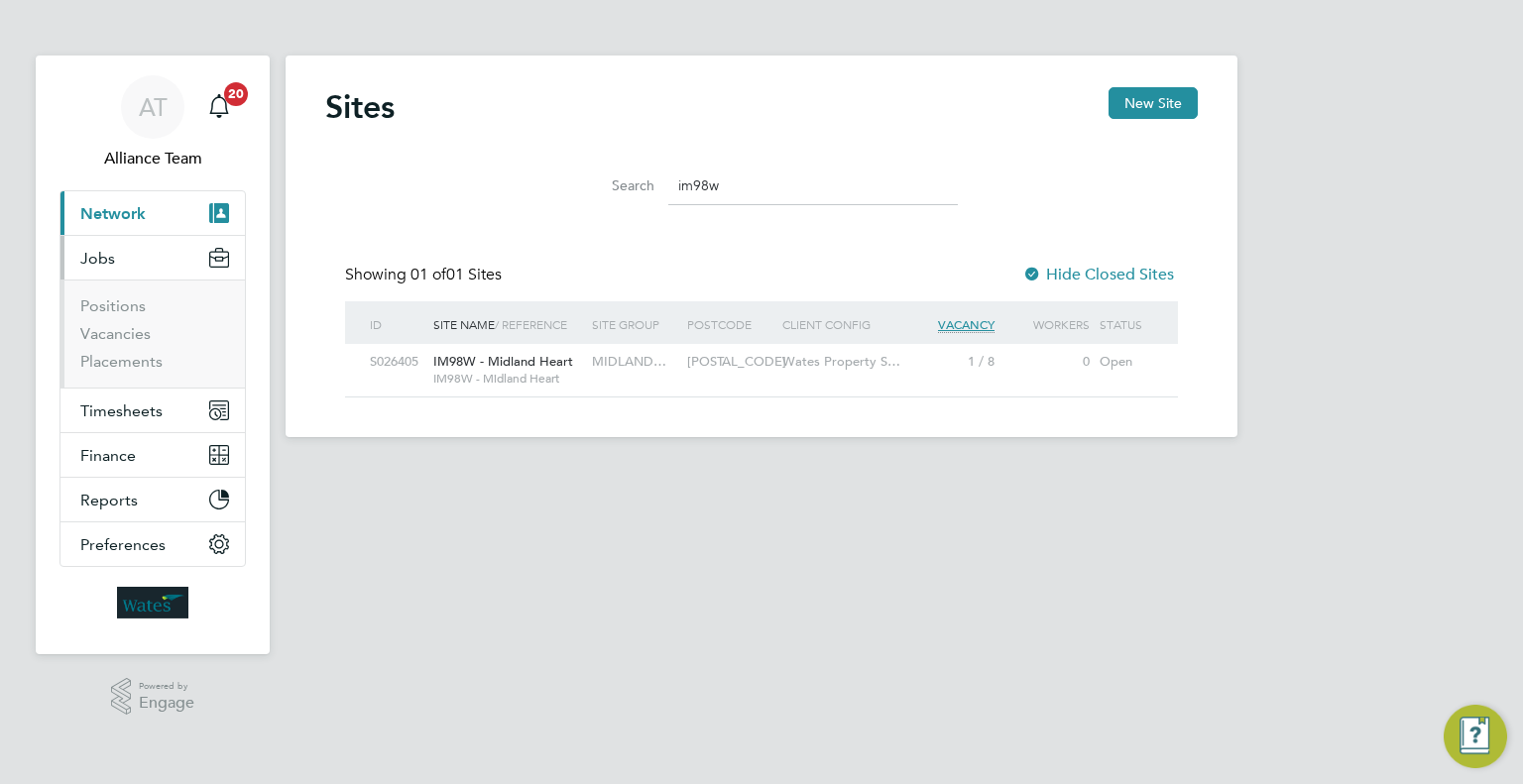 click on "Vacancies" at bounding box center [155, 338] 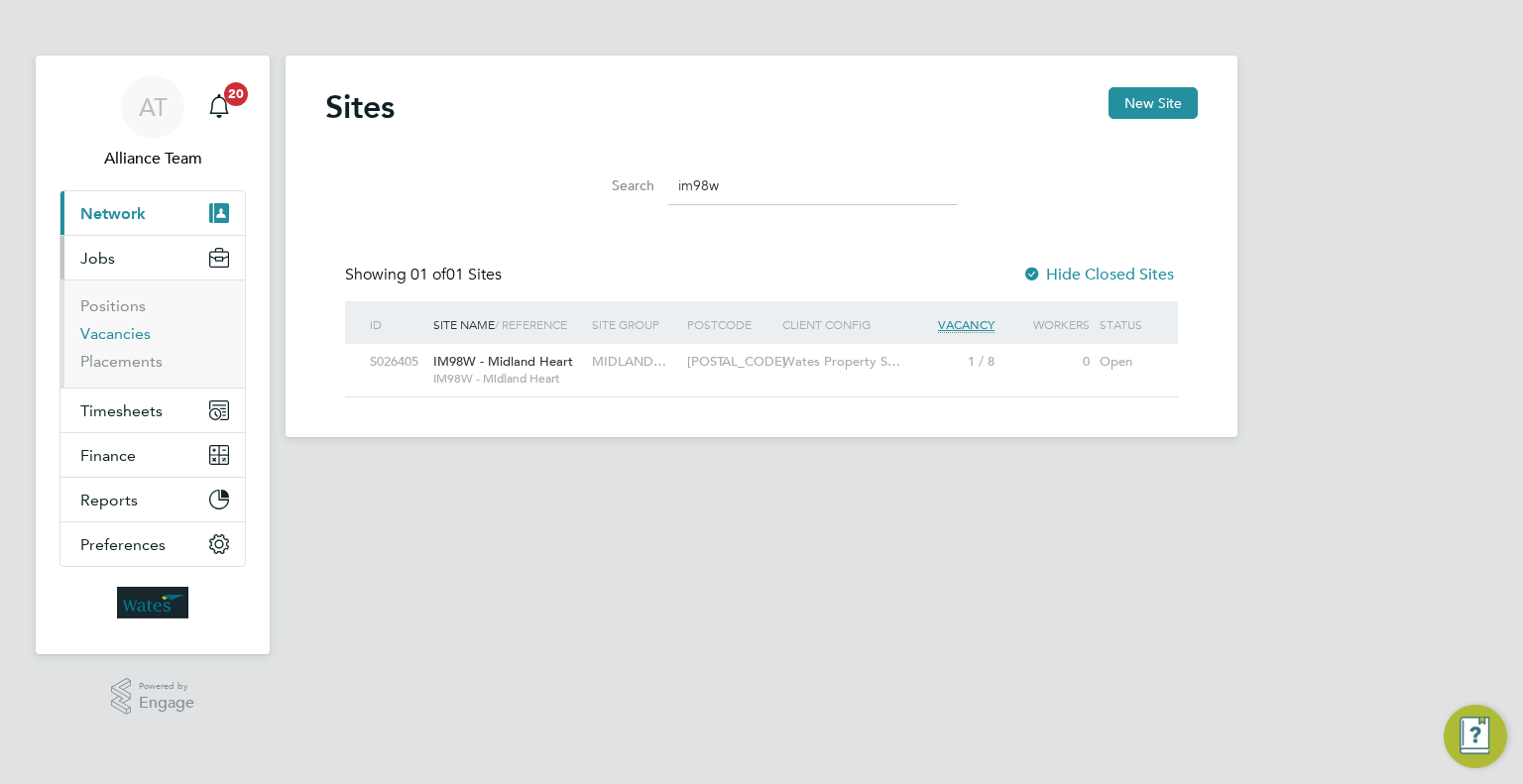 click on "Vacancies" at bounding box center (115, 333) 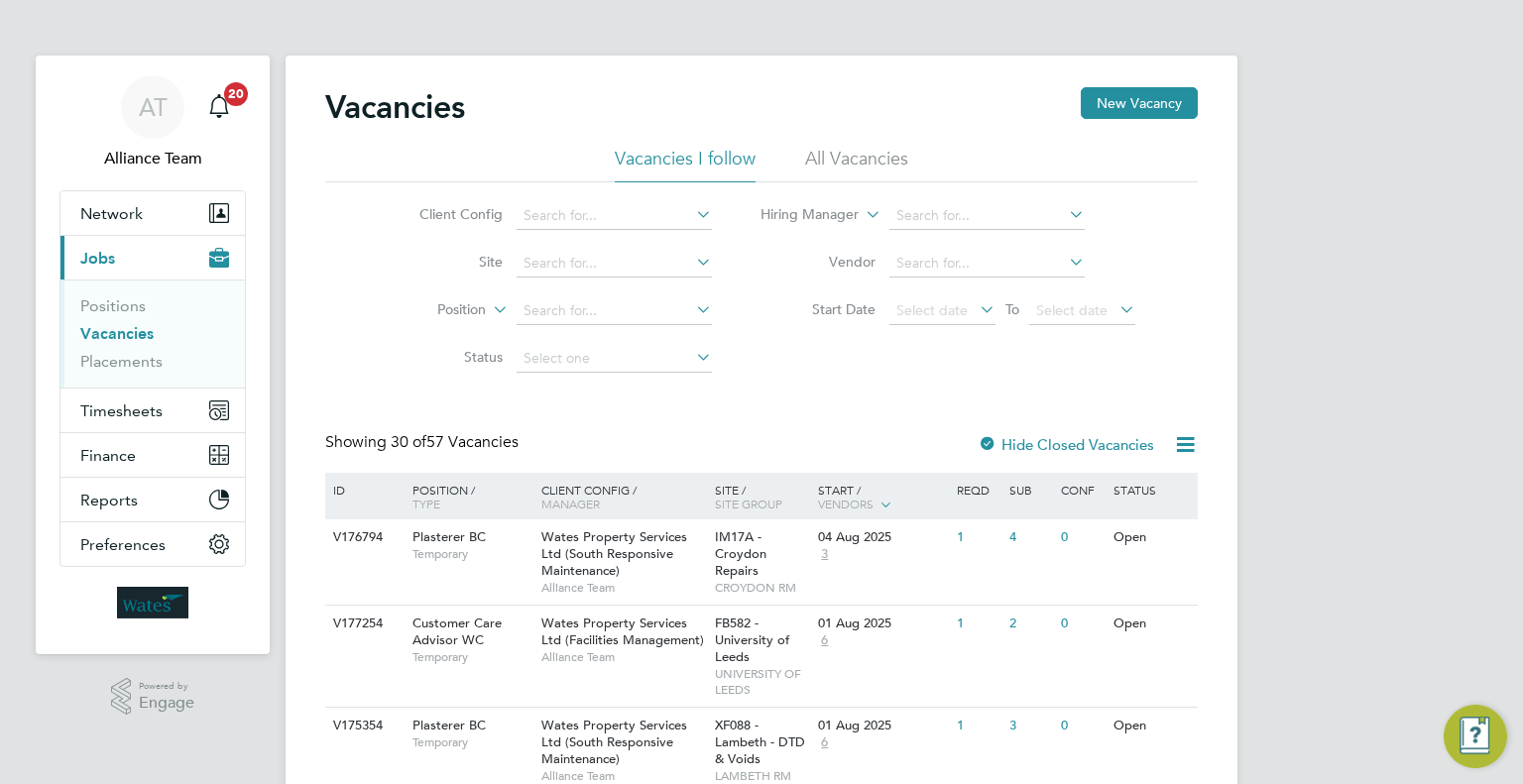 click on "CROYDON RM" 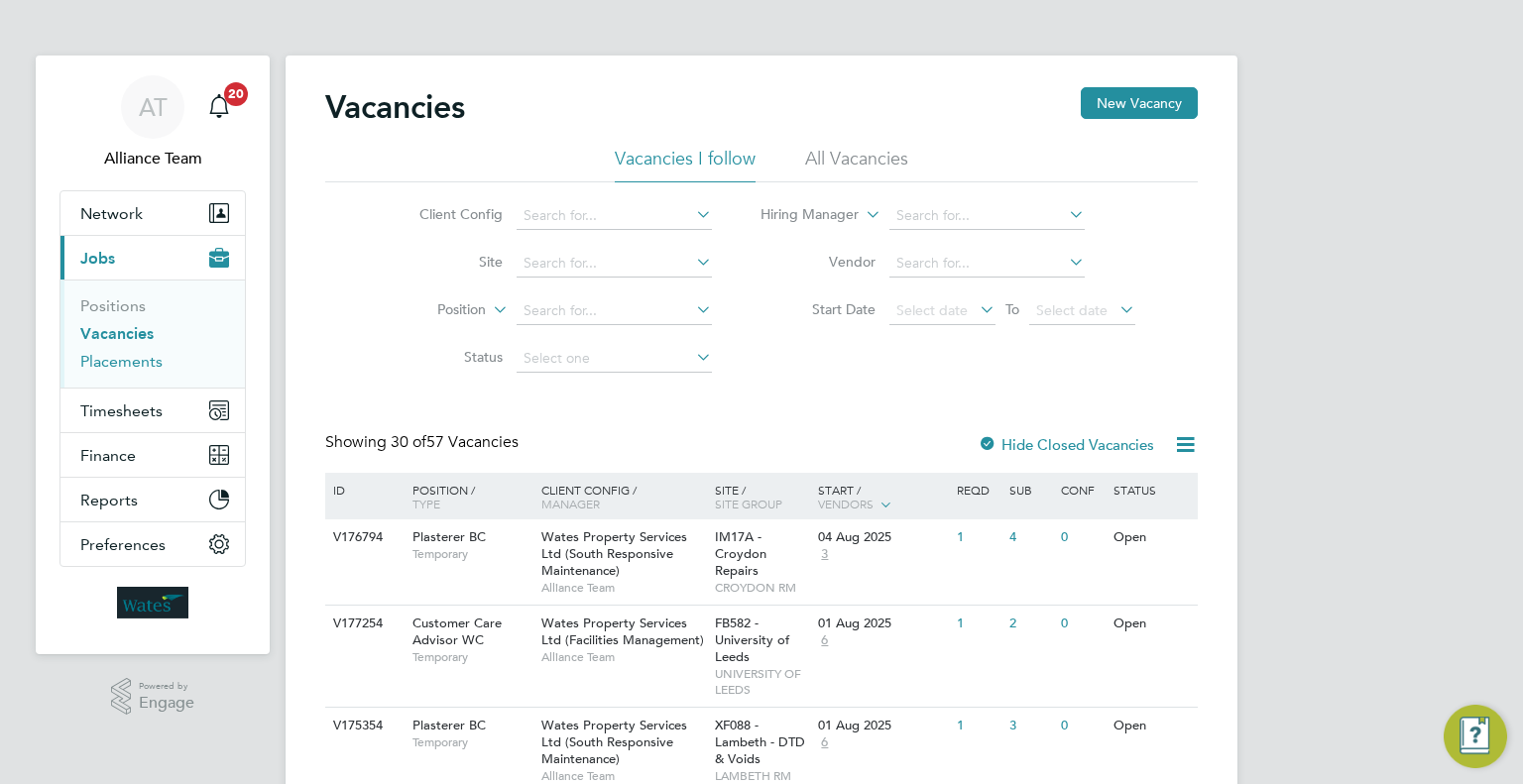 click on "Placements" at bounding box center [121, 361] 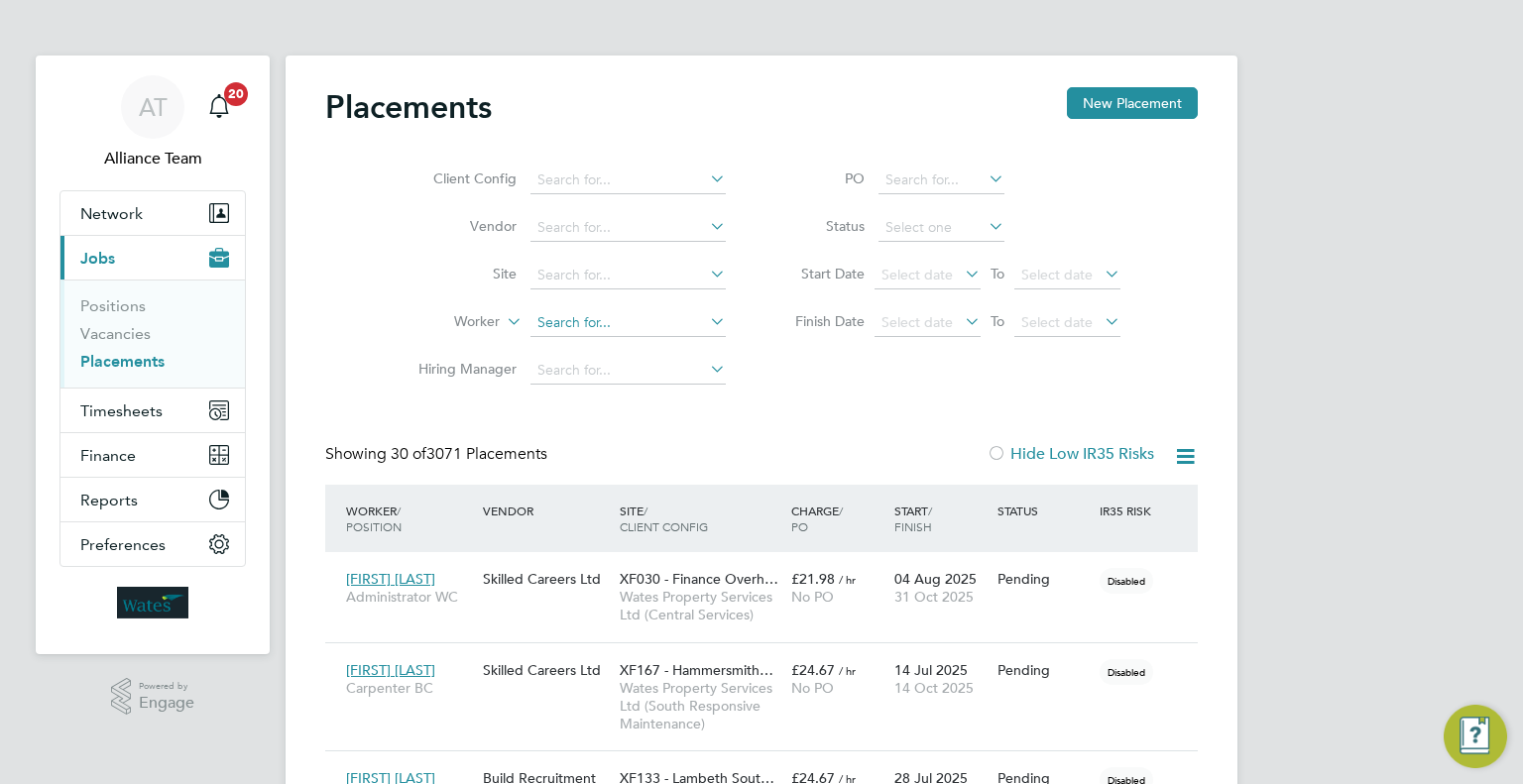 scroll, scrollTop: 9, scrollLeft: 9, axis: both 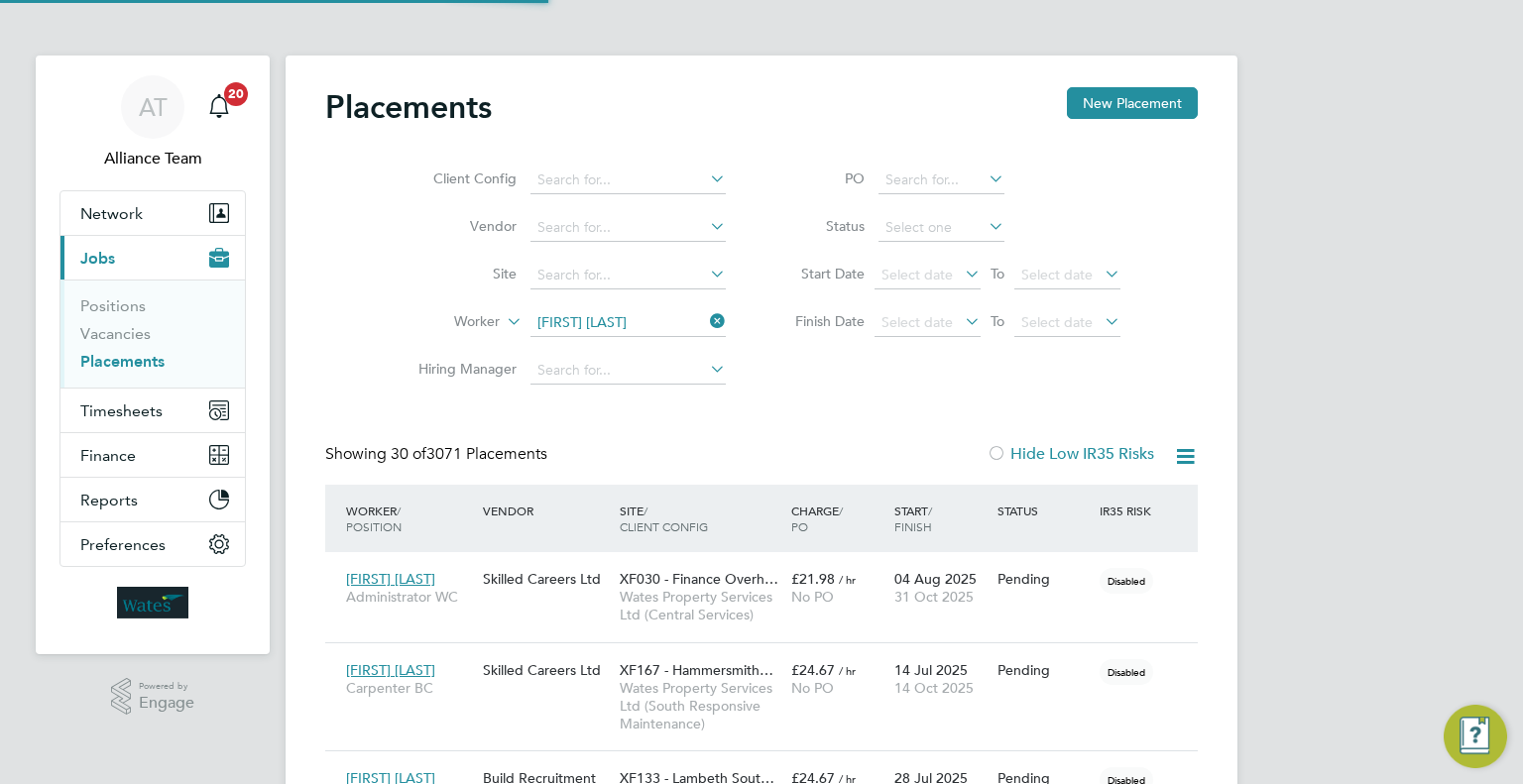 click on "Dani   To polski" 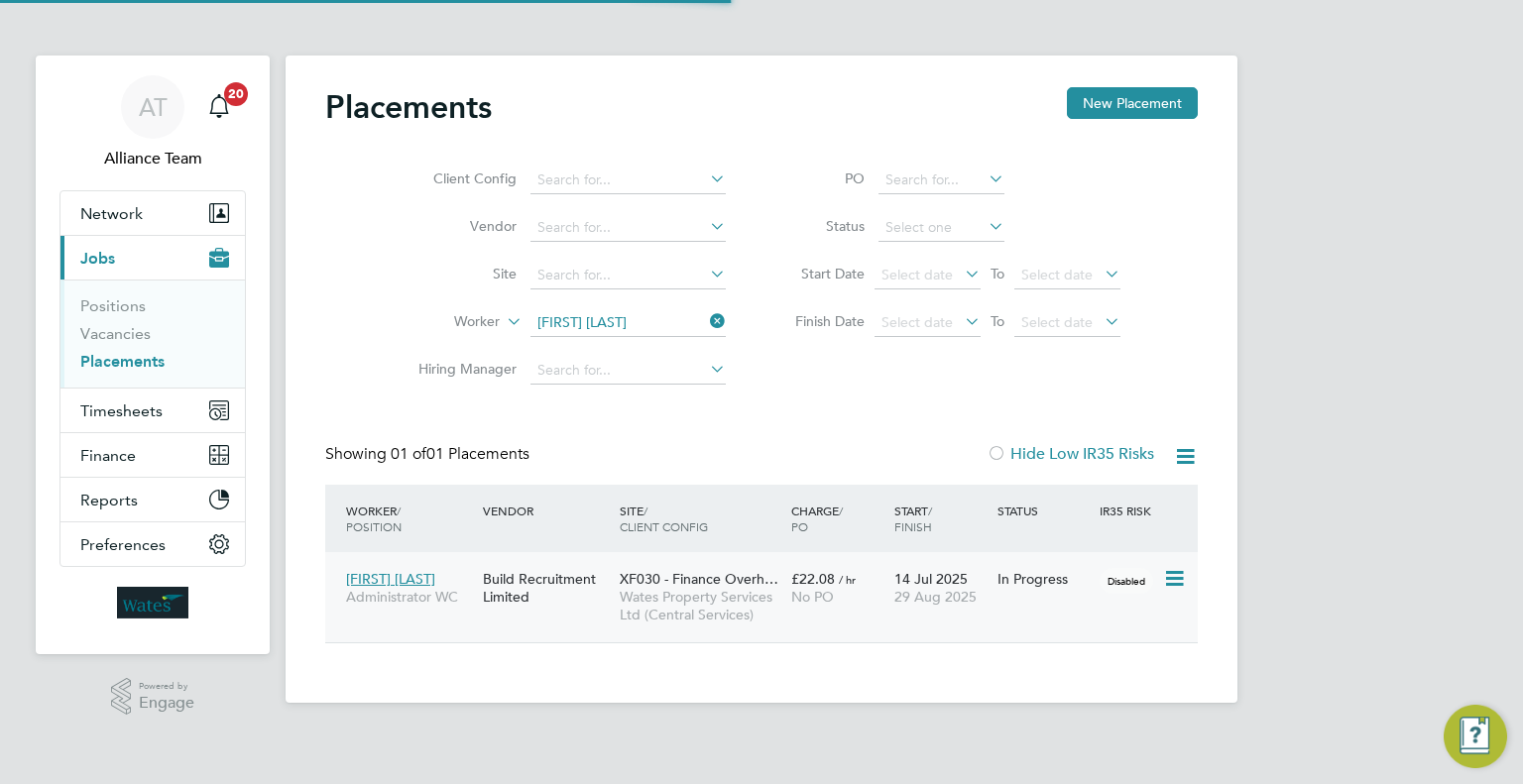click on "XF030 - Finance Overh…" 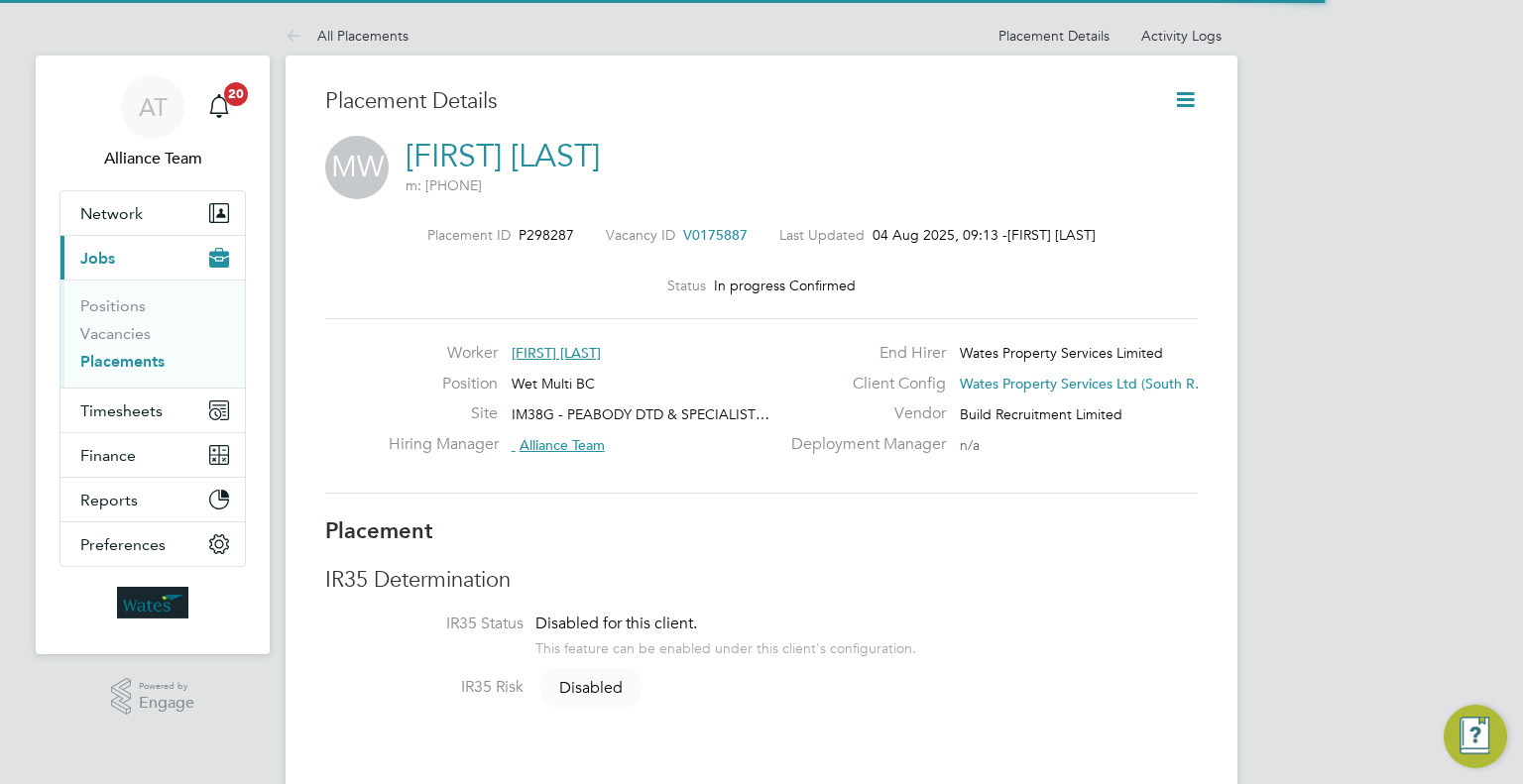 scroll, scrollTop: 0, scrollLeft: 0, axis: both 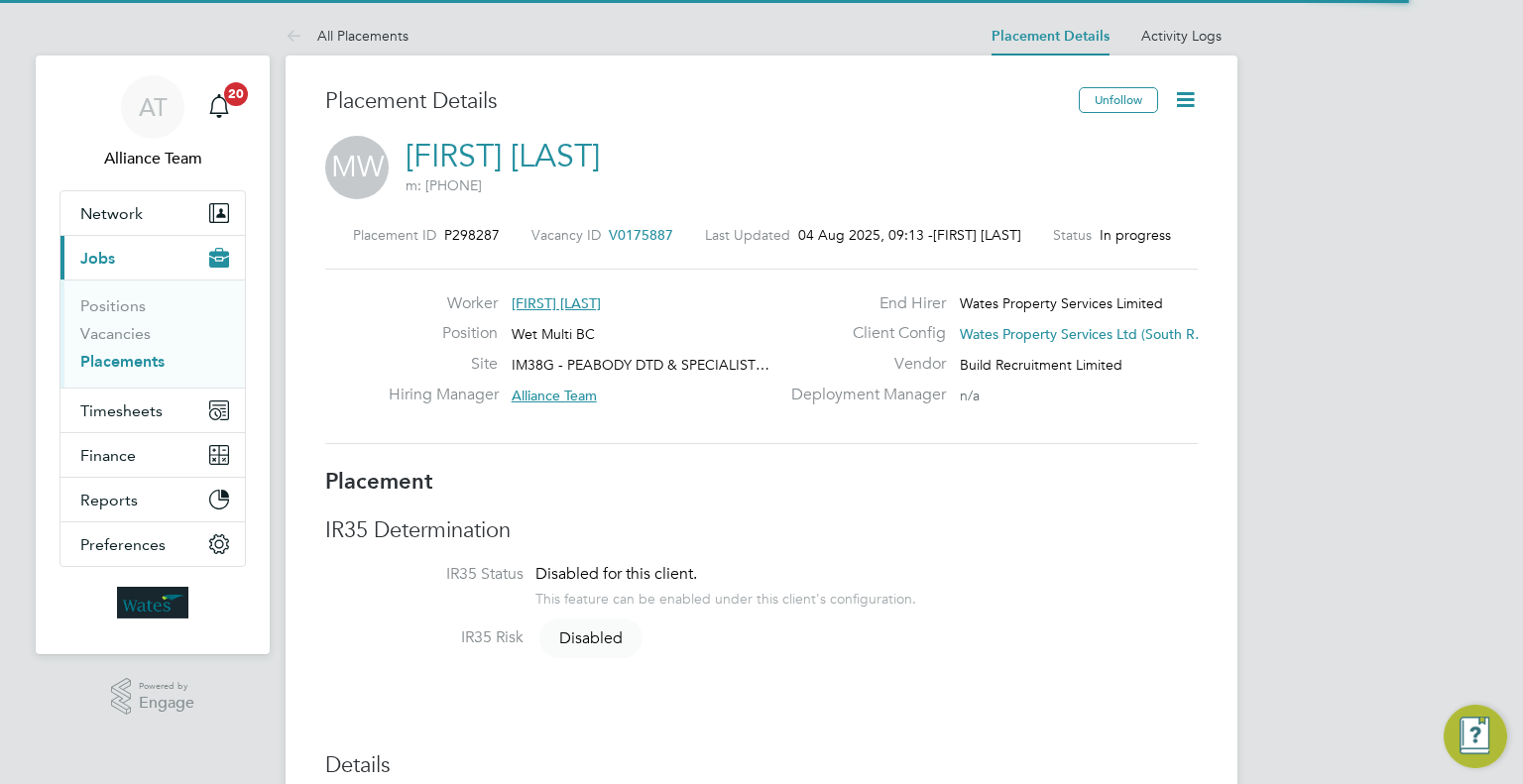 type 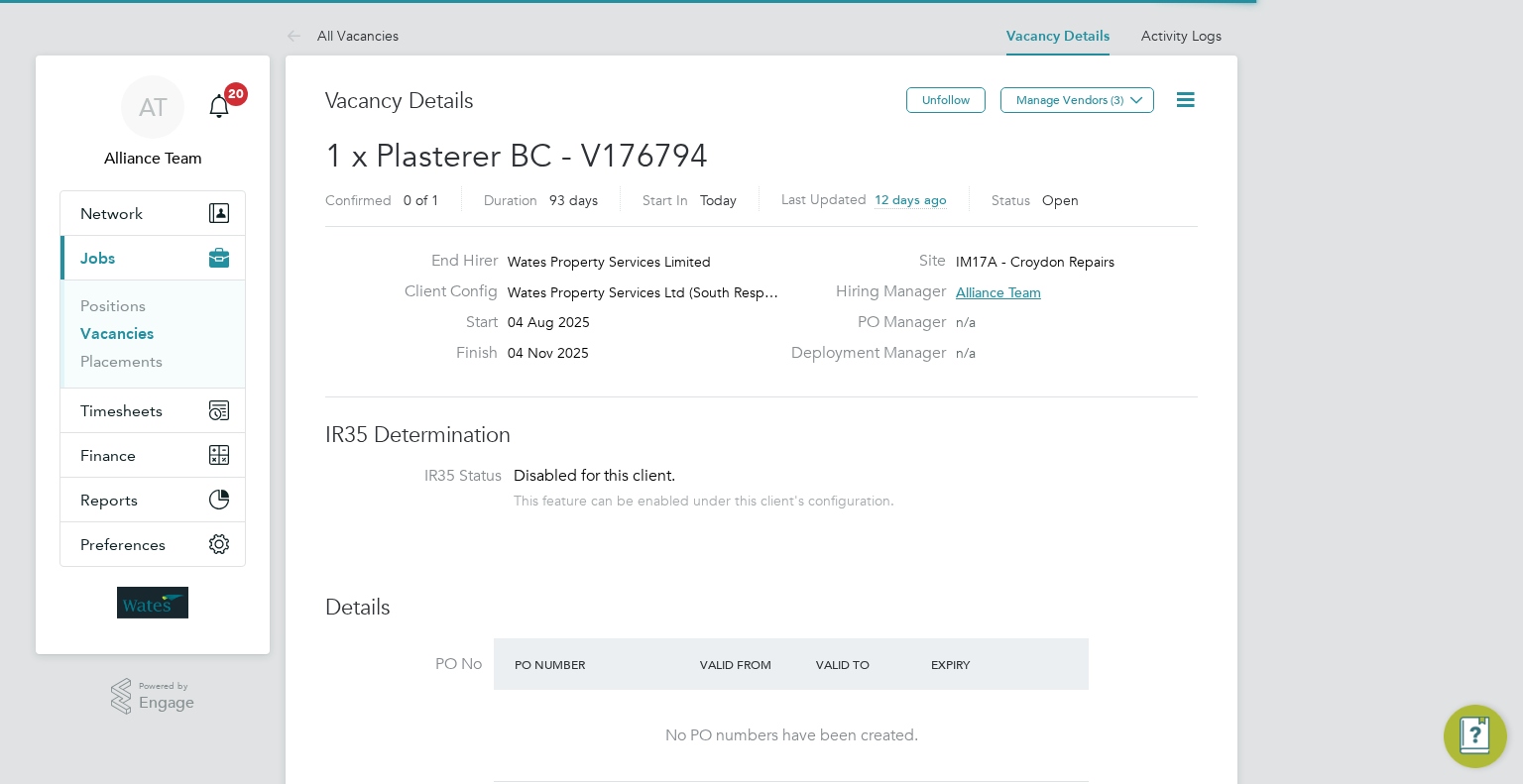 scroll, scrollTop: 0, scrollLeft: 0, axis: both 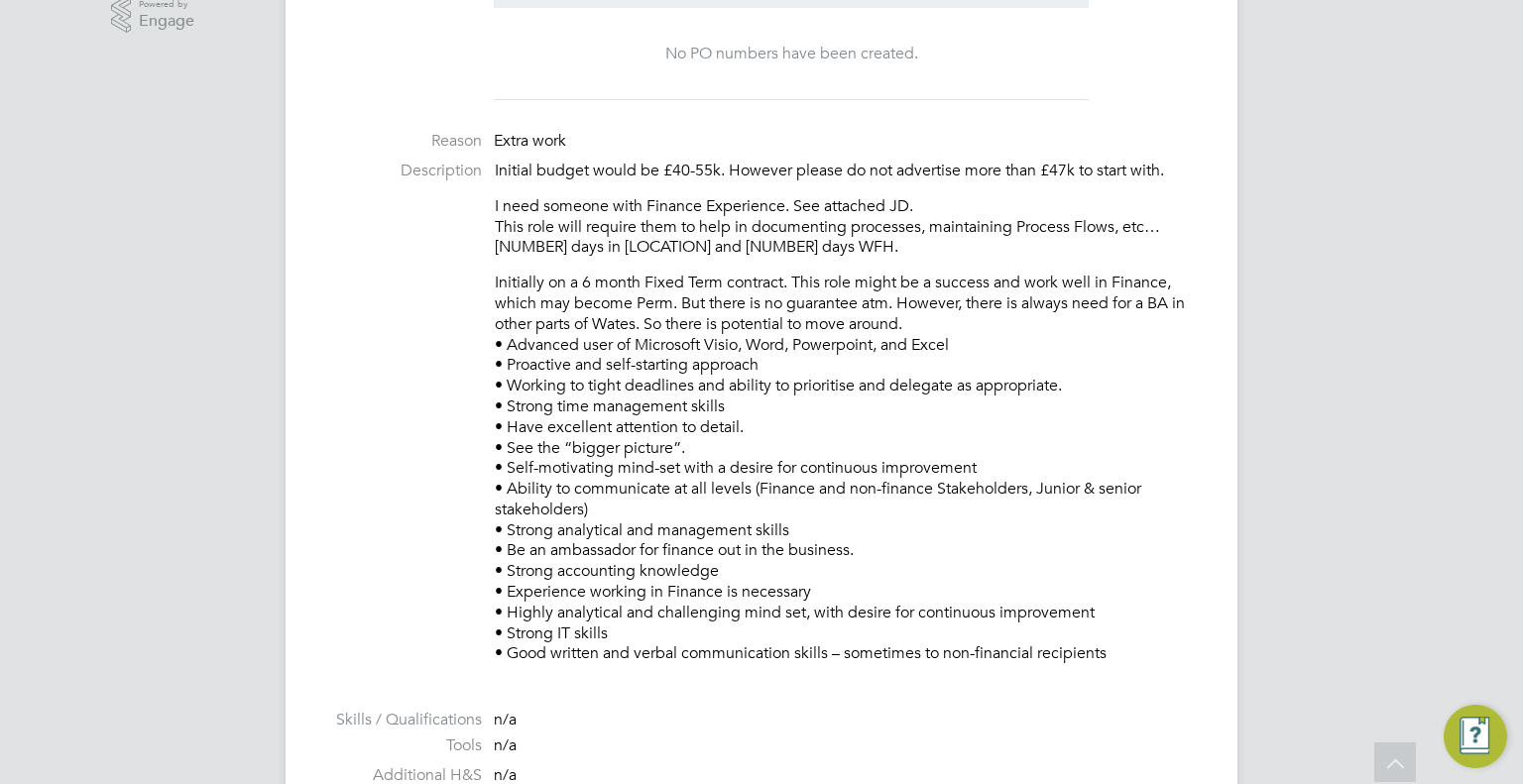 click on "AT   Alliance Team   Notifications
20   Applications:   Network
Team Members   Businesses   Sites   Workers   Contacts   Current page:   Jobs
Positions   Vacancies   Placements   Timesheets
Timesheets   Expenses   Finance
Invoices & Credit Notes   Statements   Payments   Reports
CIS Reports   Report Downloads   Preferences
My Business   Branding   VMS Configurations   Notifications   Activity Logs
.st0{fill:#C0C1C2;}
Powered by Engage All Vacancies Vacancy Details   Activity Logs   Vacancy Details Activity Logs All Vacancies Vacancy Details   Unfollow Manage Vendors (3)   1 x Business Analyst WC - V177739 Confirmed   0 of 1 Duration   110 days Start In     in 7 days Last Updated 36 minutes ago Status   Open   End Hirer Client Config" at bounding box center (762, 831) 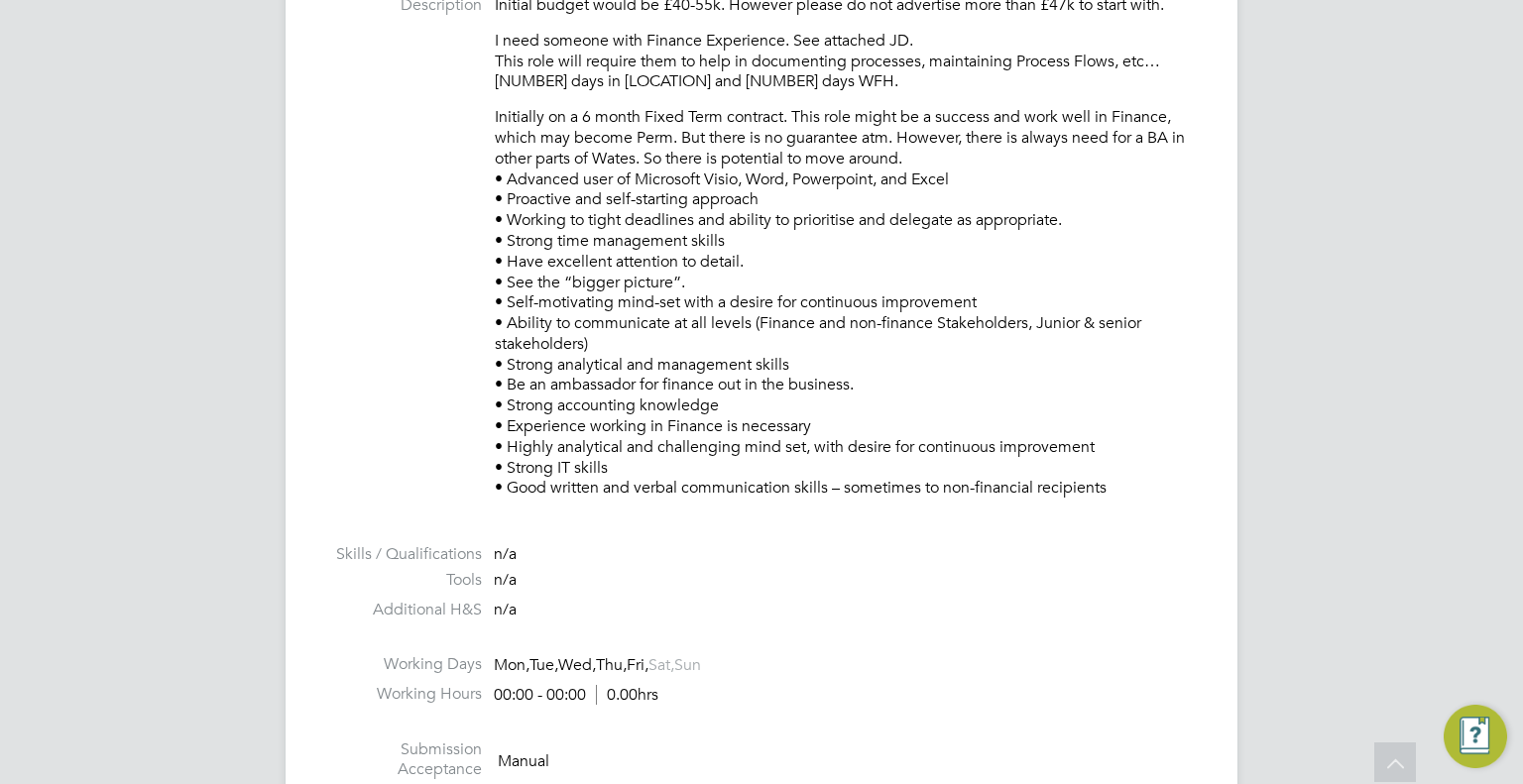 click on "AT   Alliance Team   Notifications
20   Applications:   Network
Team Members   Businesses   Sites   Workers   Contacts   Current page:   Jobs
Positions   Vacancies   Placements   Timesheets
Timesheets   Expenses   Finance
Invoices & Credit Notes   Statements   Payments   Reports
CIS Reports   Report Downloads   Preferences
My Business   Branding   VMS Configurations   Notifications   Activity Logs
.st0{fill:#C0C1C2;}
Powered by Engage All Vacancies Vacancy Details   Activity Logs   Vacancy Details Activity Logs All Vacancies Vacancy Details   Unfollow Manage Vendors (3)   1 x Business Analyst WC - V177739 Confirmed   0 of 1 Duration   110 days Start In     in 7 days Last Updated 37 minutes ago Status   Open   End Hirer Client Config" at bounding box center [762, 665] 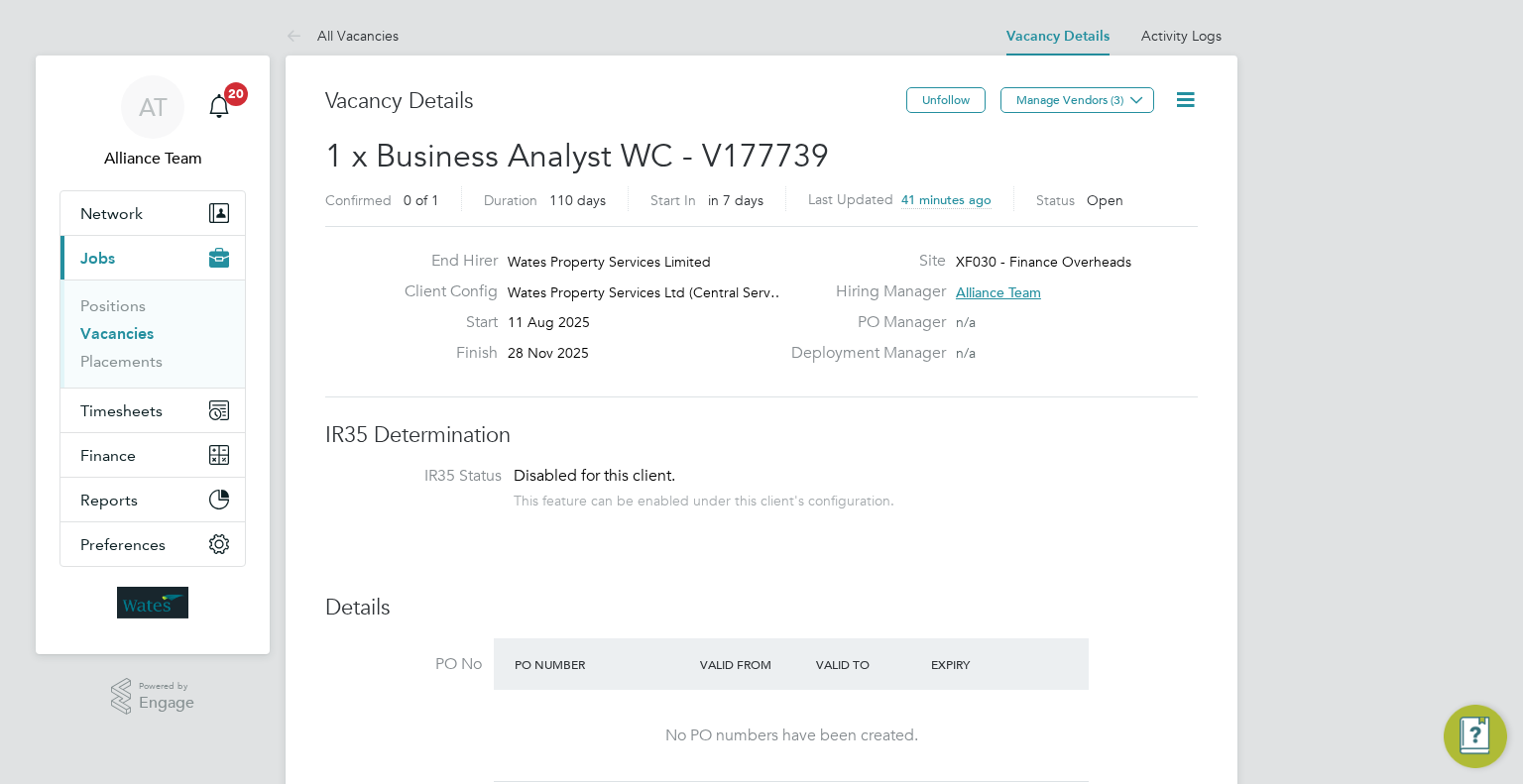 type 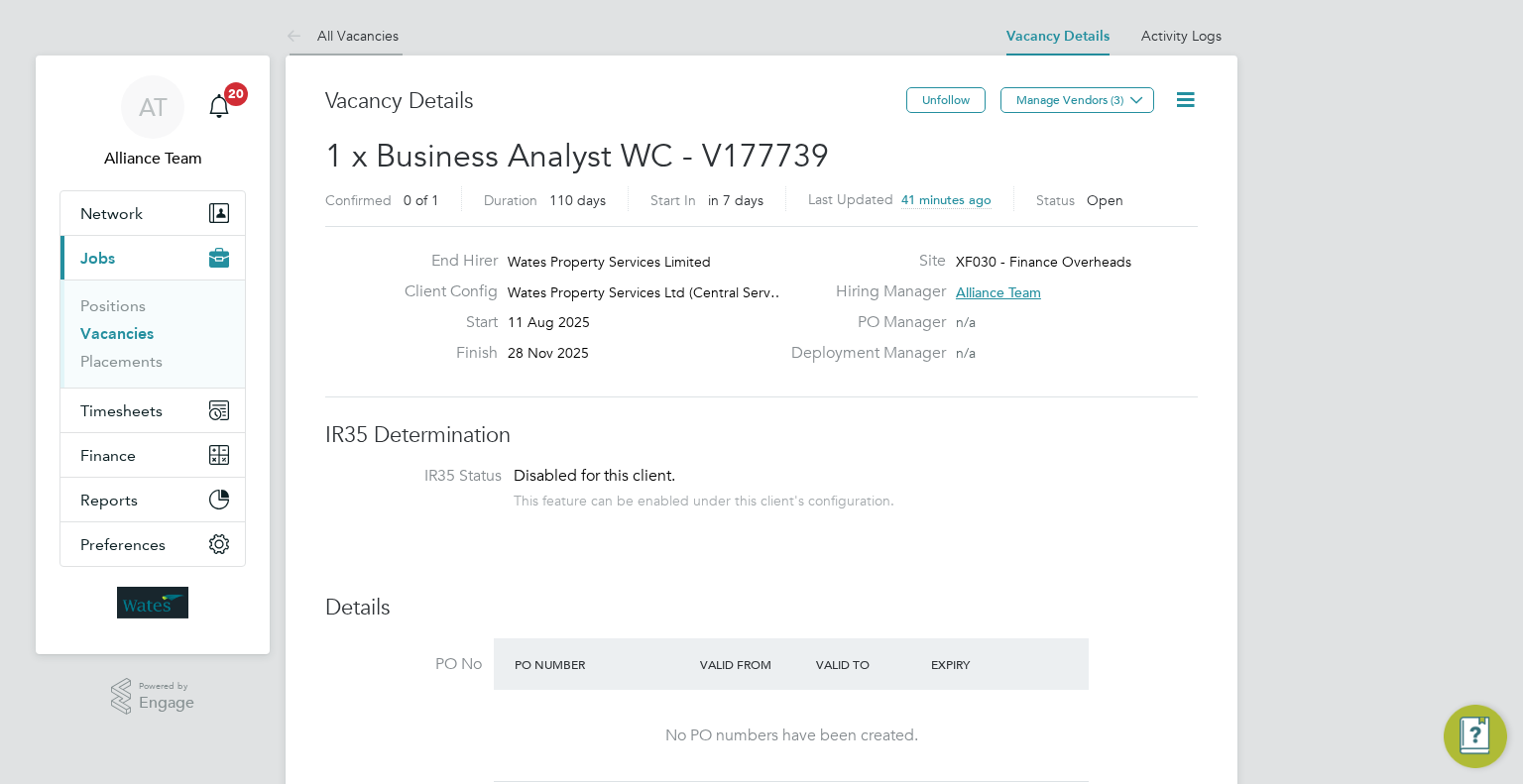 click on "All Vacancies" at bounding box center [342, 36] 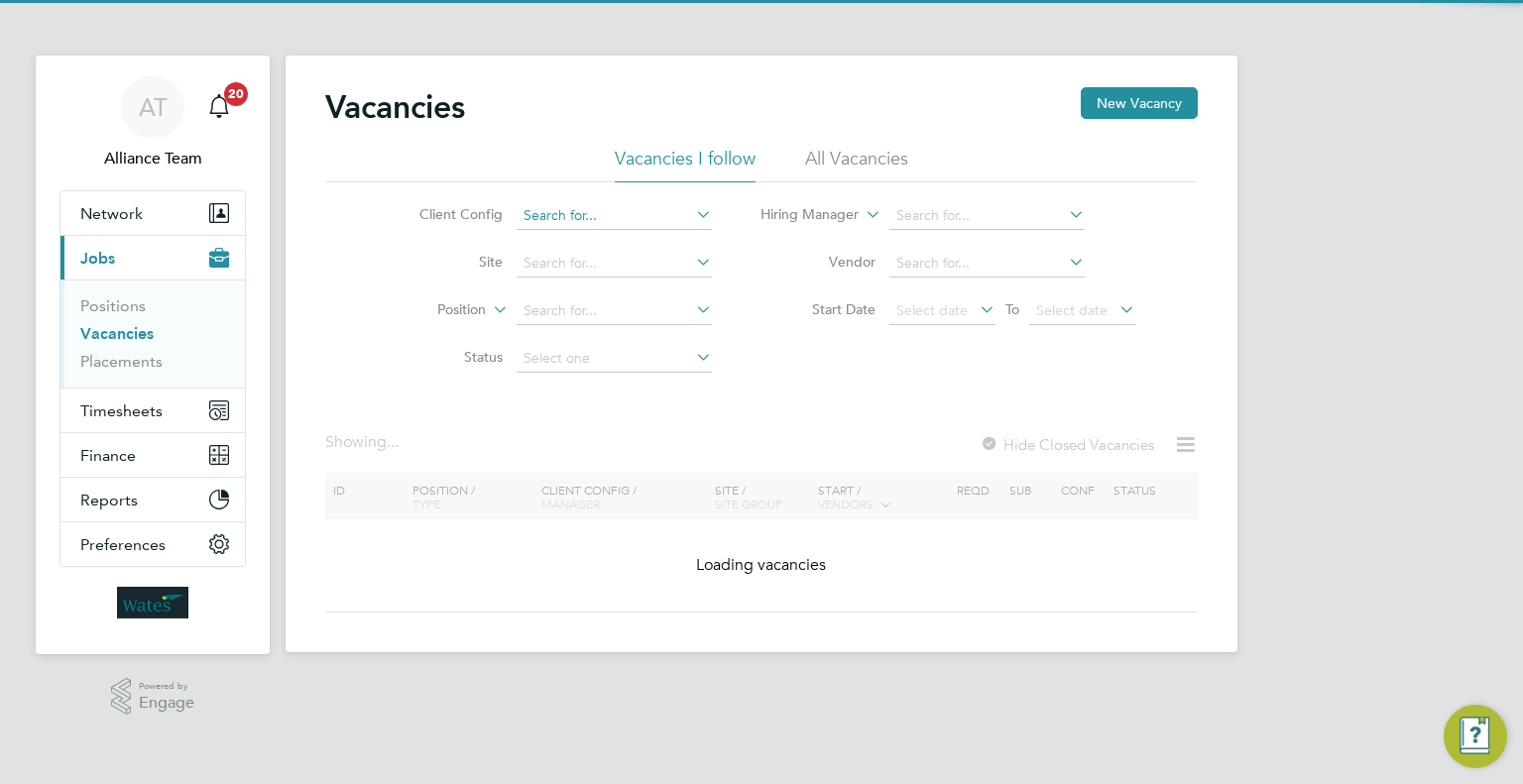 click 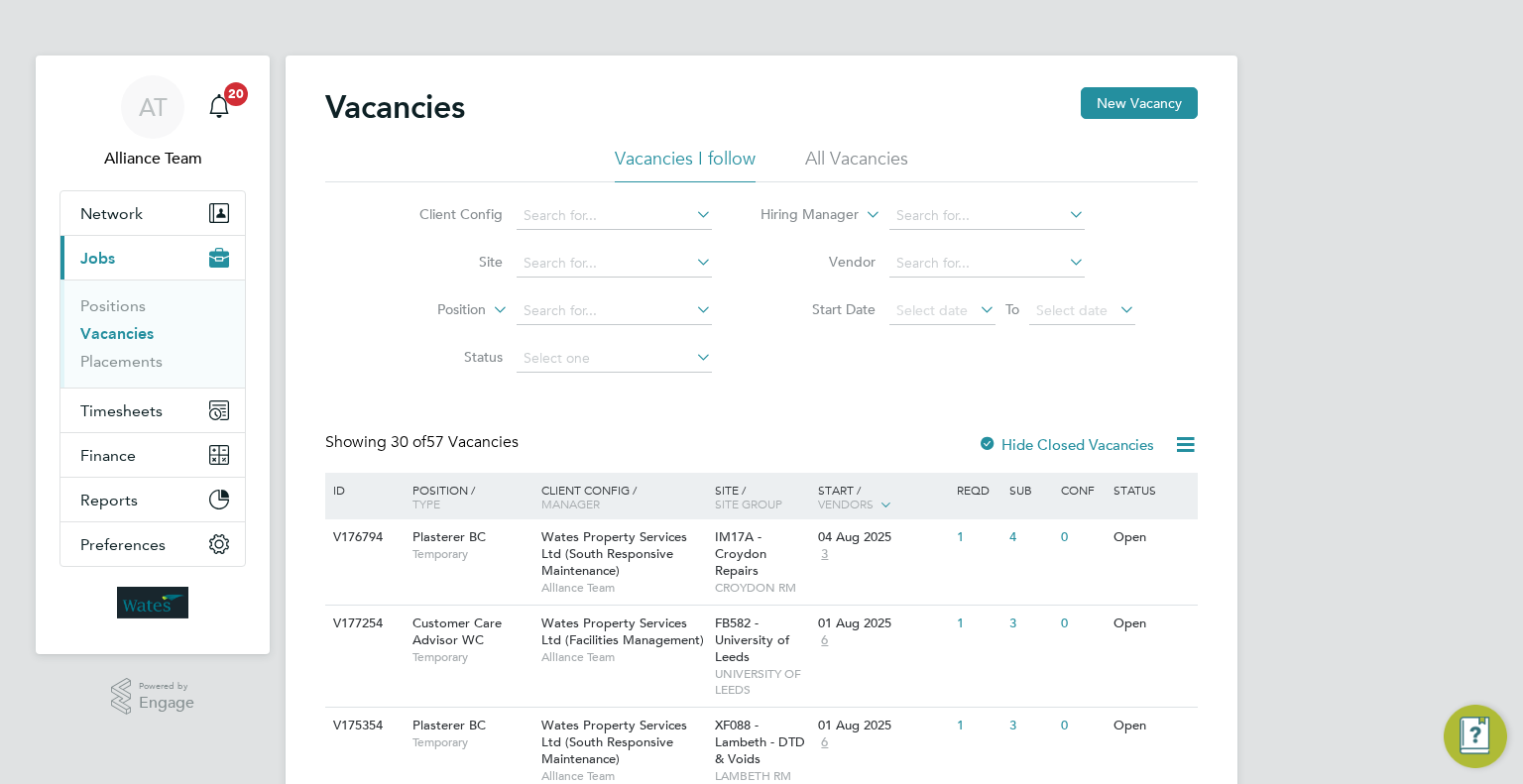 click on "Wates Property Services Ltd (Facilities Management)" 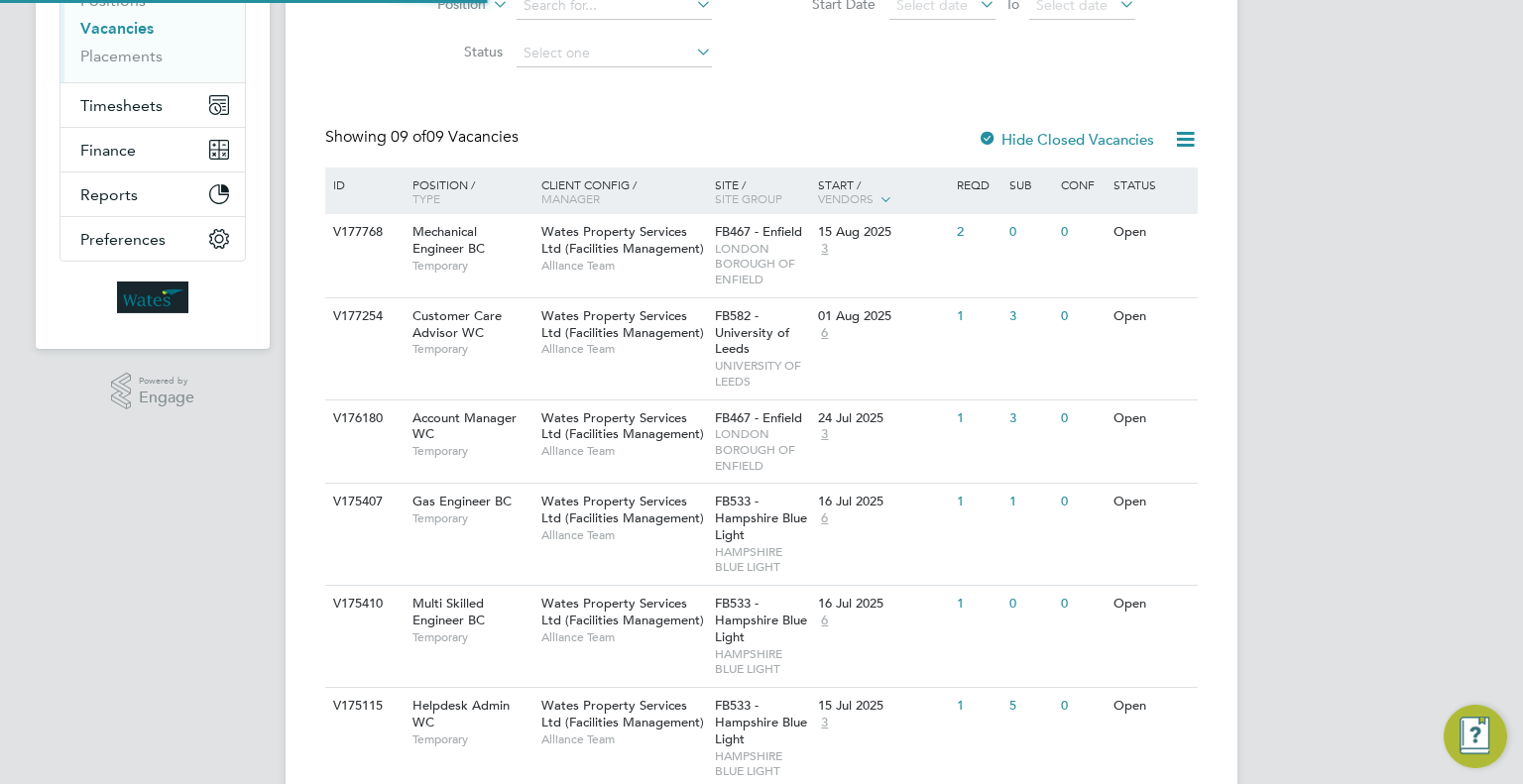 scroll, scrollTop: 424, scrollLeft: 0, axis: vertical 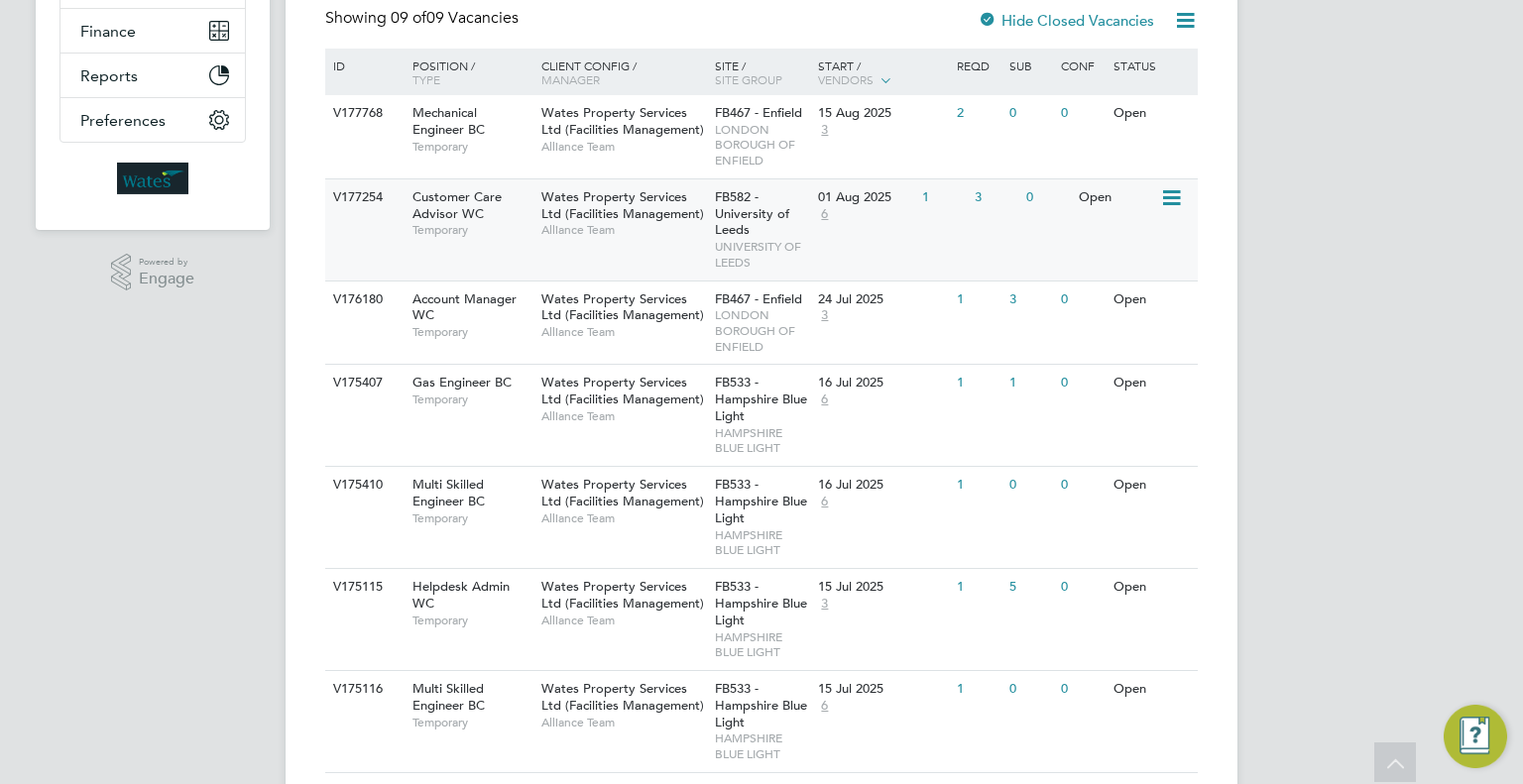 click on "FB582 - University of Leeds   UNIVERSITY OF LEEDS" 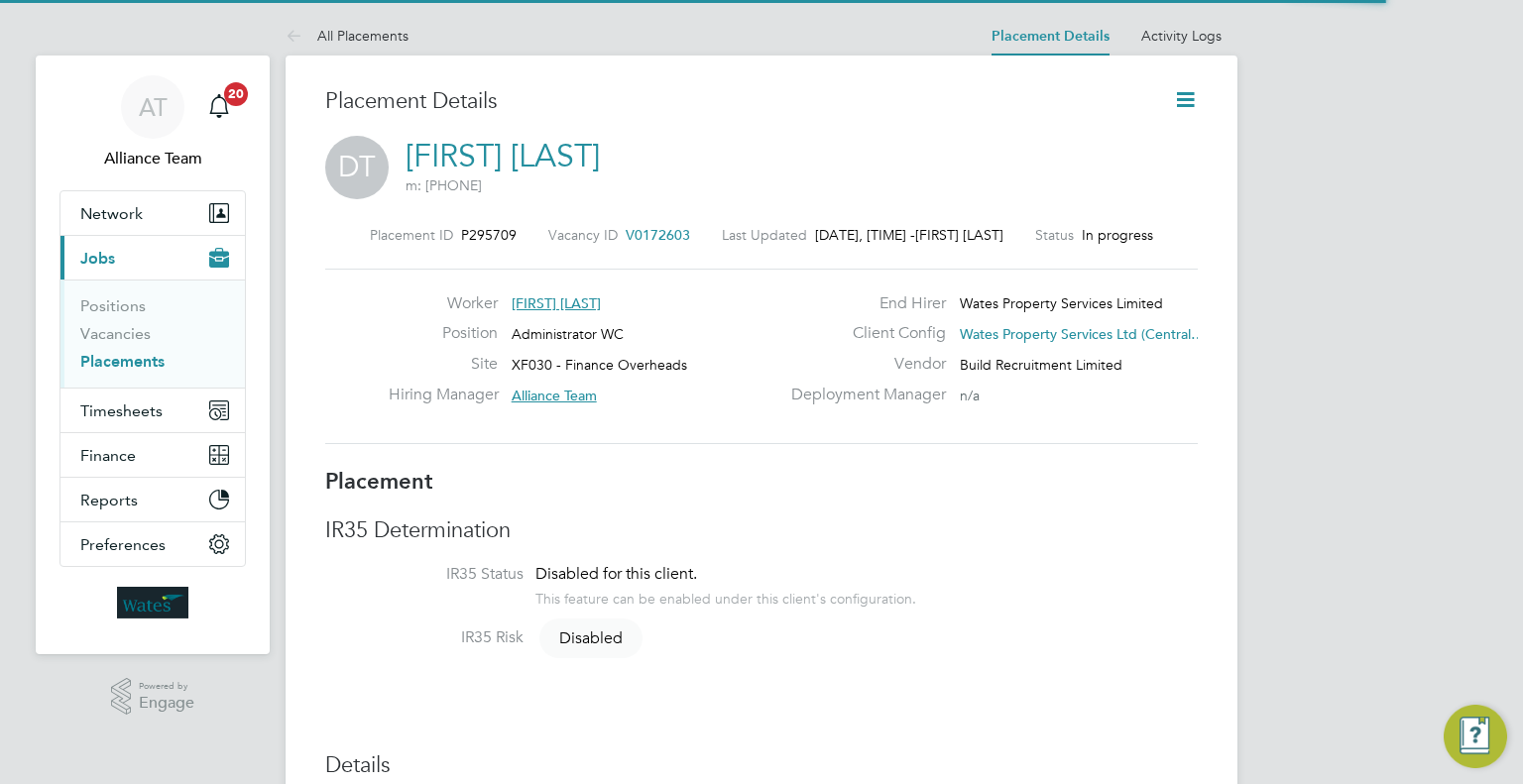 scroll, scrollTop: 0, scrollLeft: 0, axis: both 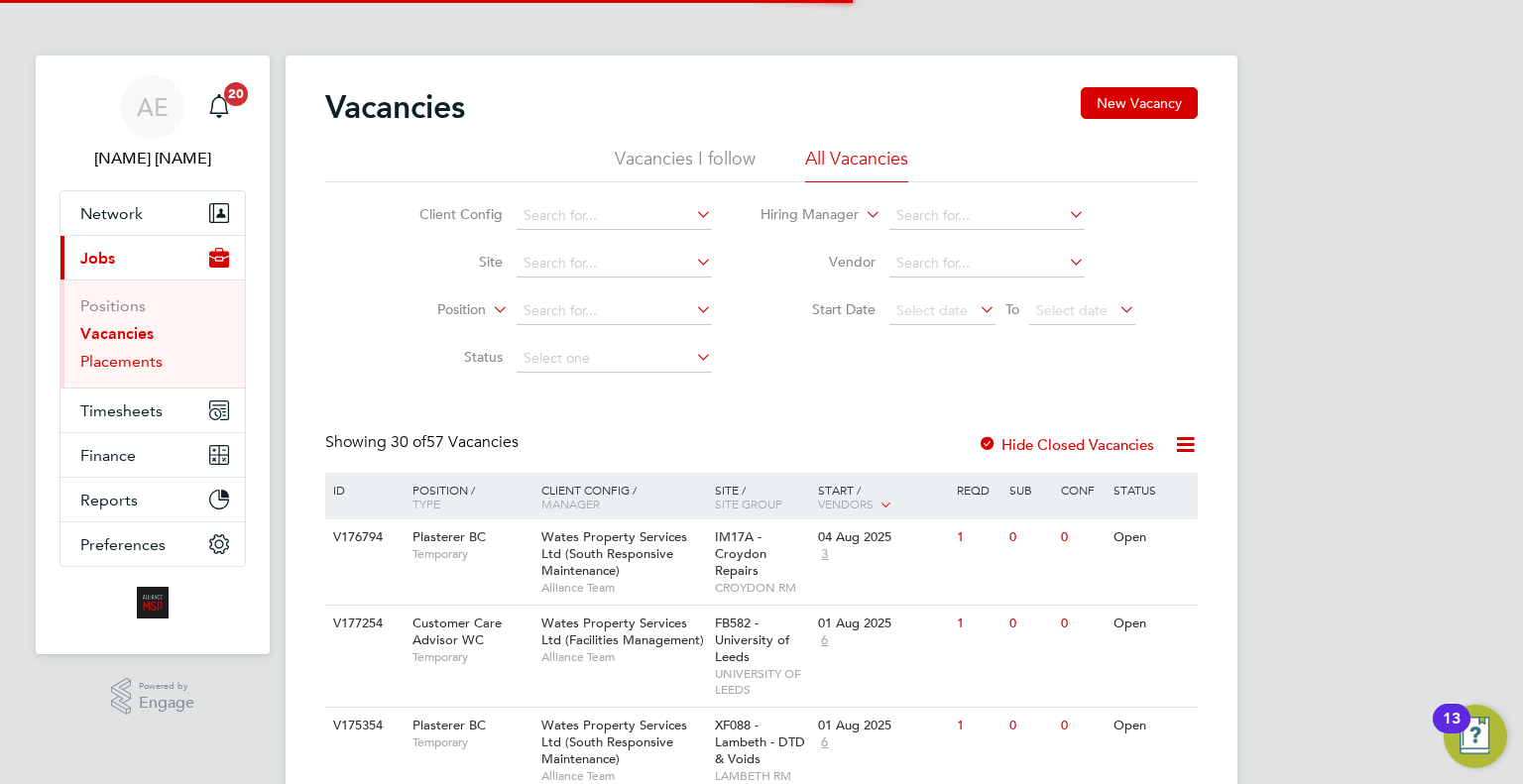 click on "Placements" at bounding box center [121, 361] 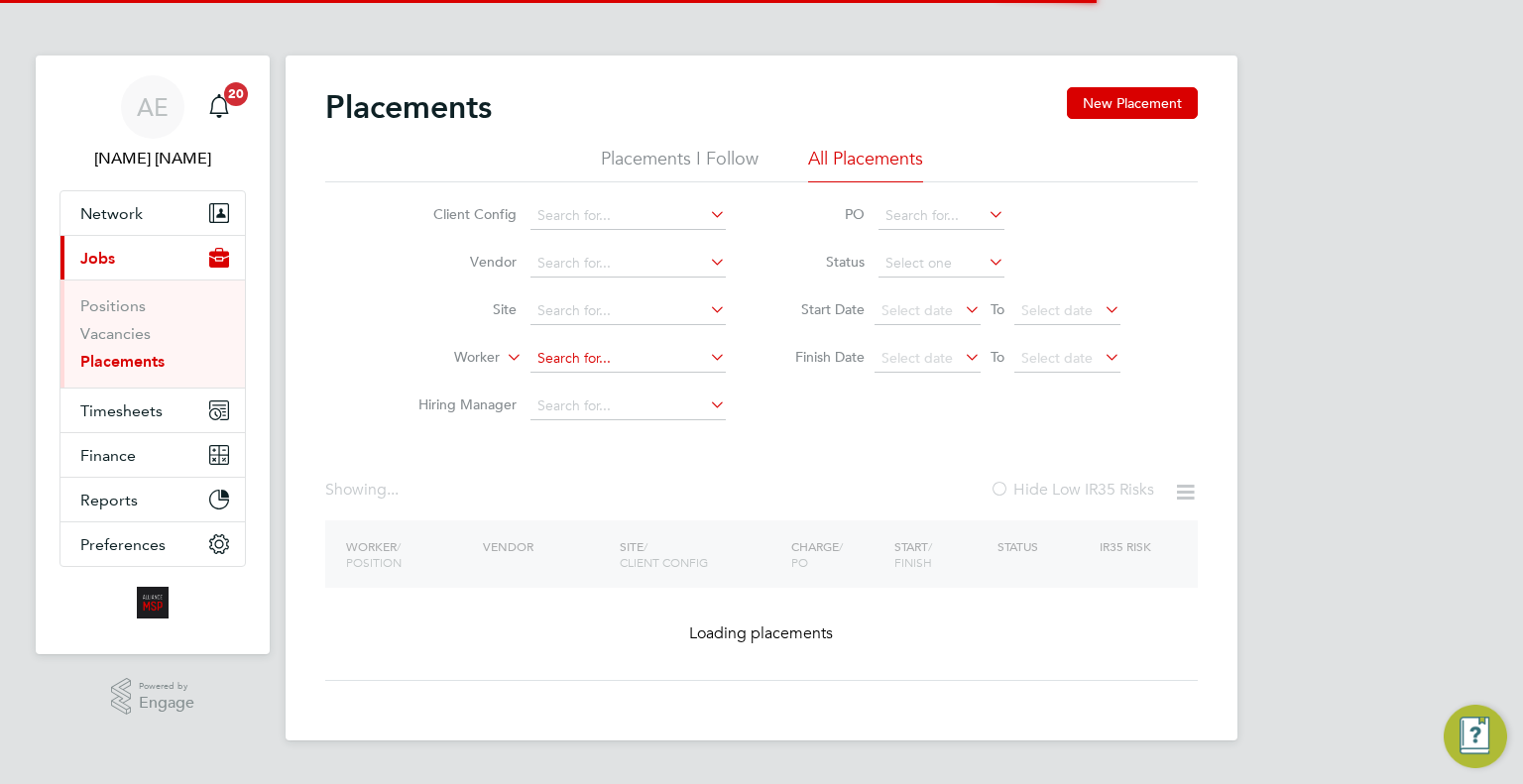 click 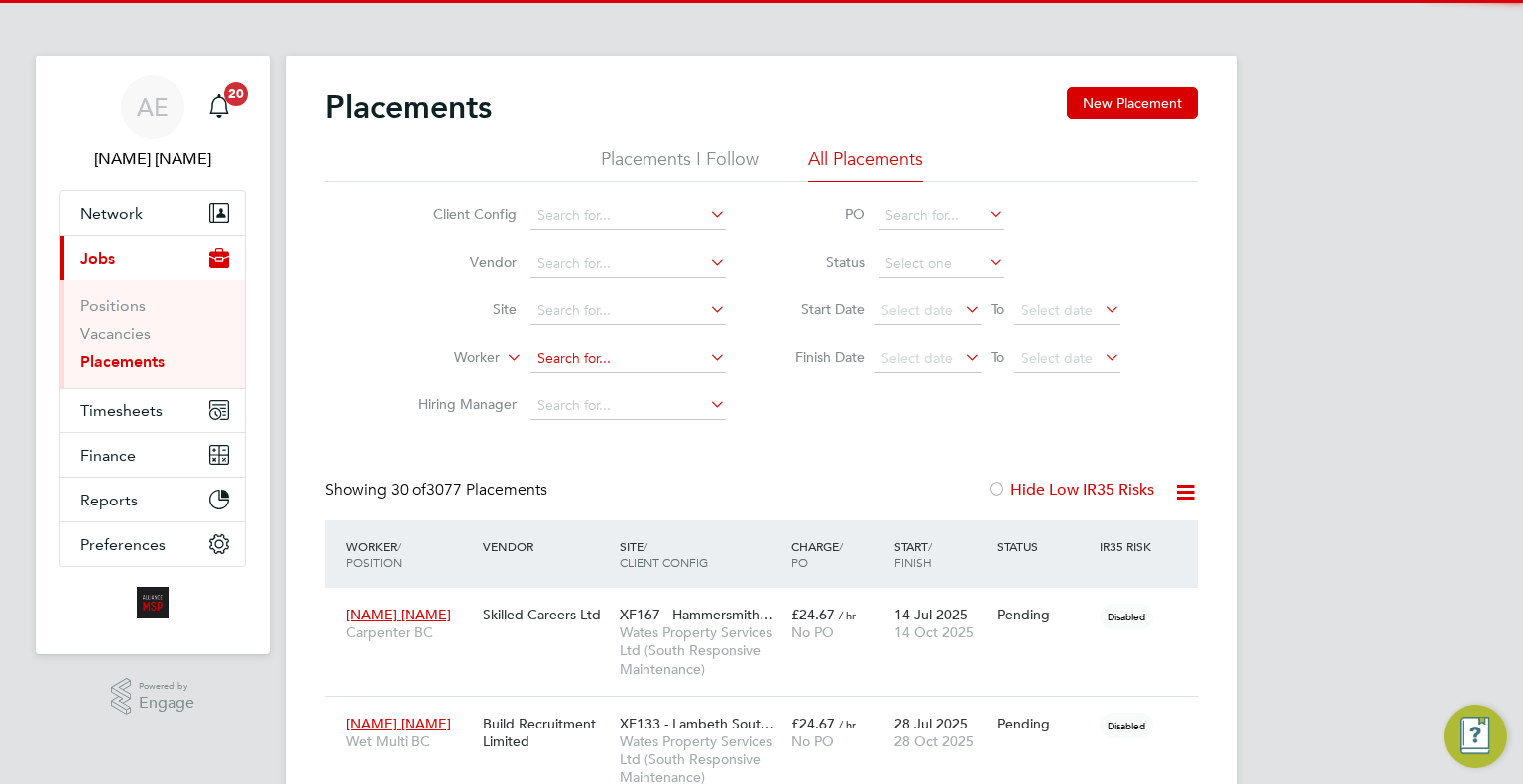 scroll, scrollTop: 9, scrollLeft: 9, axis: both 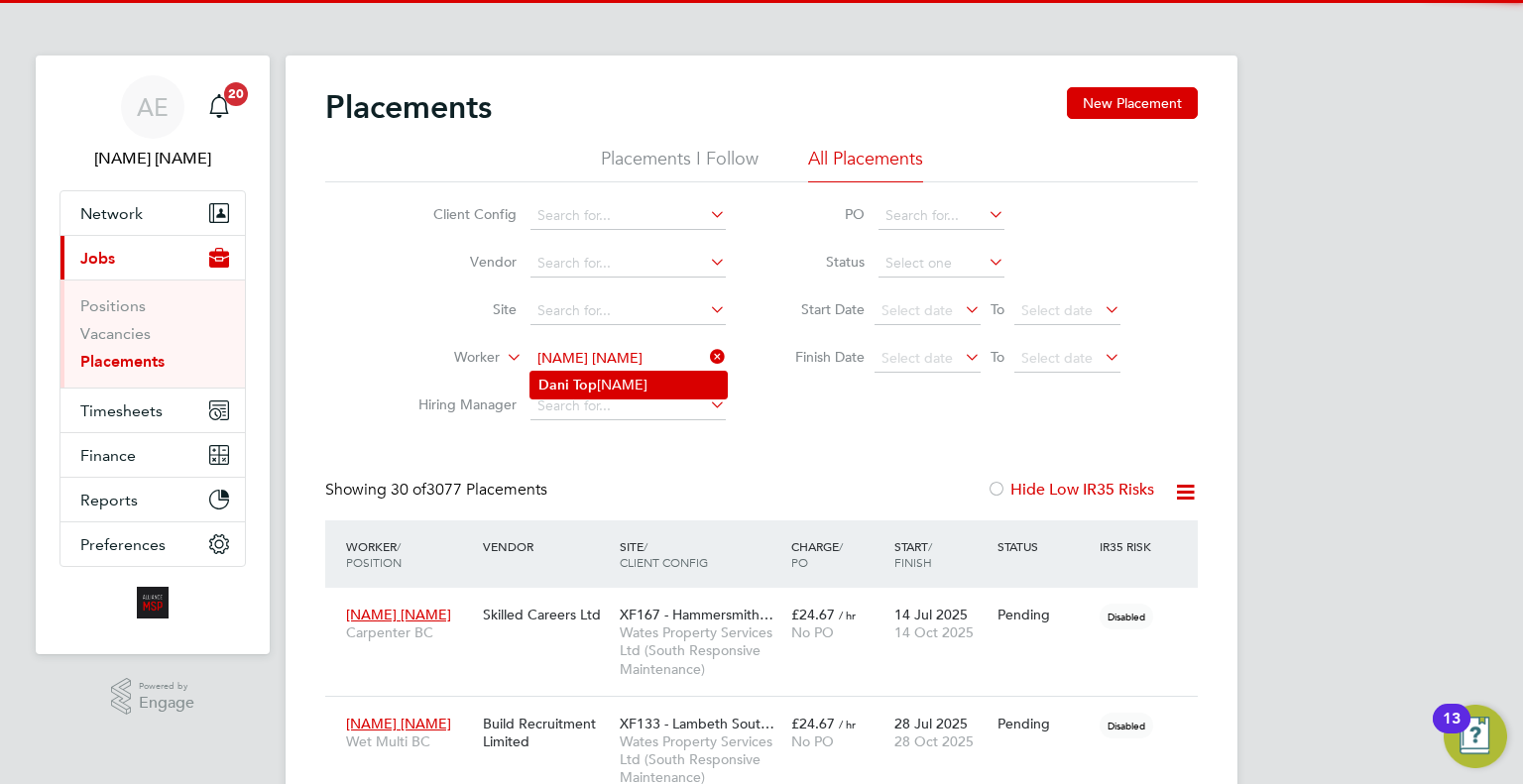 click on "Dani   Top olski" 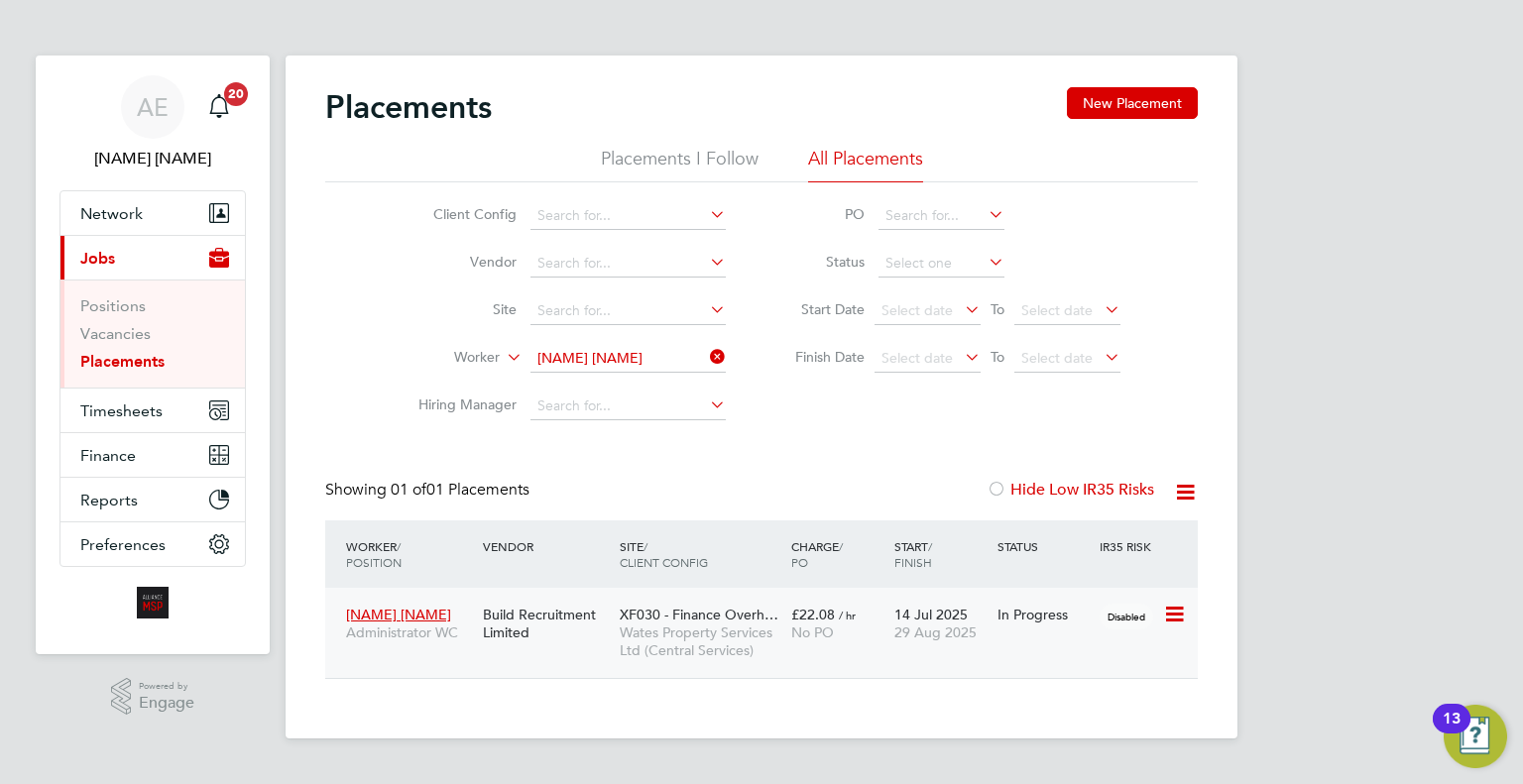 click on "No PO" 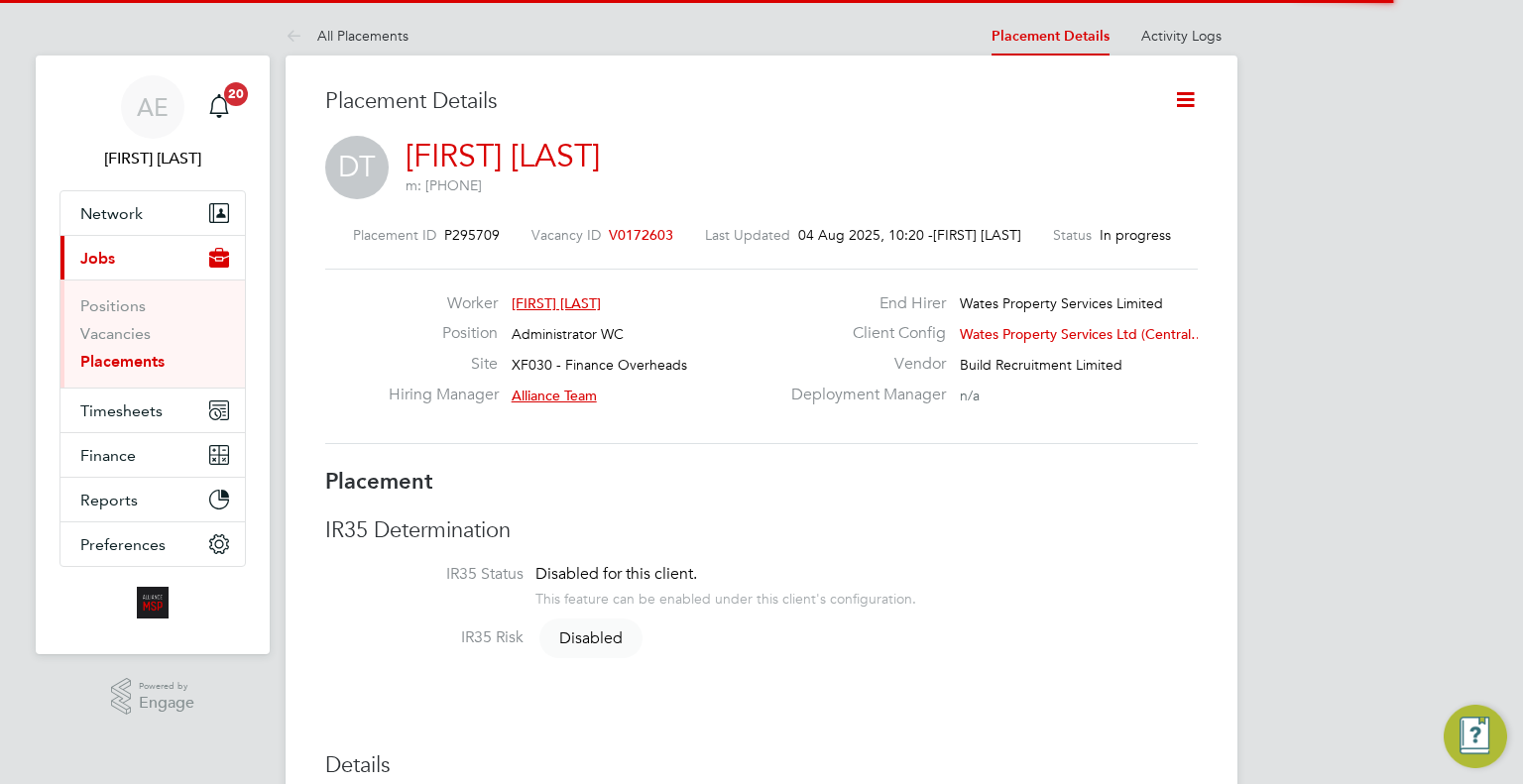 scroll, scrollTop: 0, scrollLeft: 0, axis: both 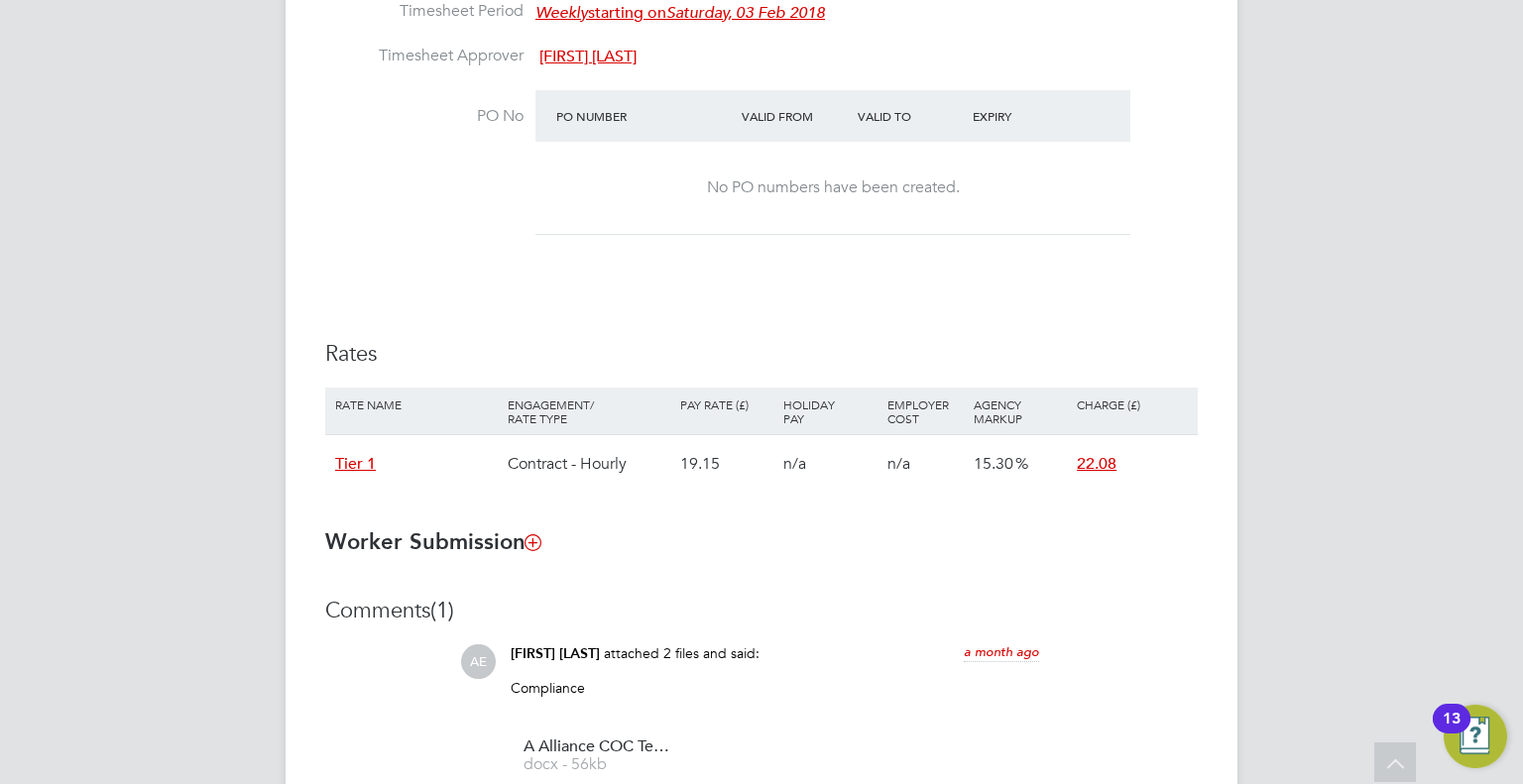 type 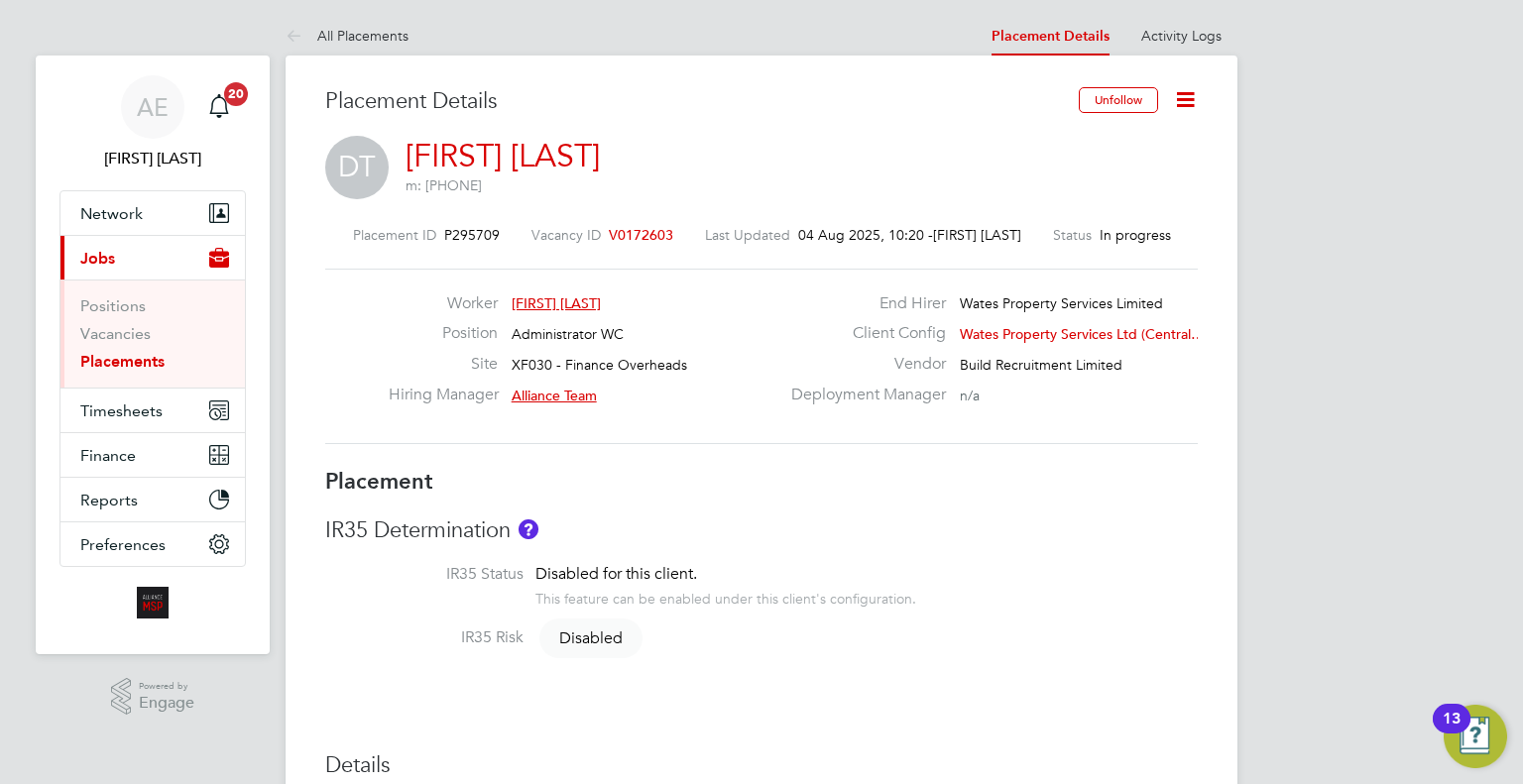 click on "Placements" at bounding box center (122, 361) 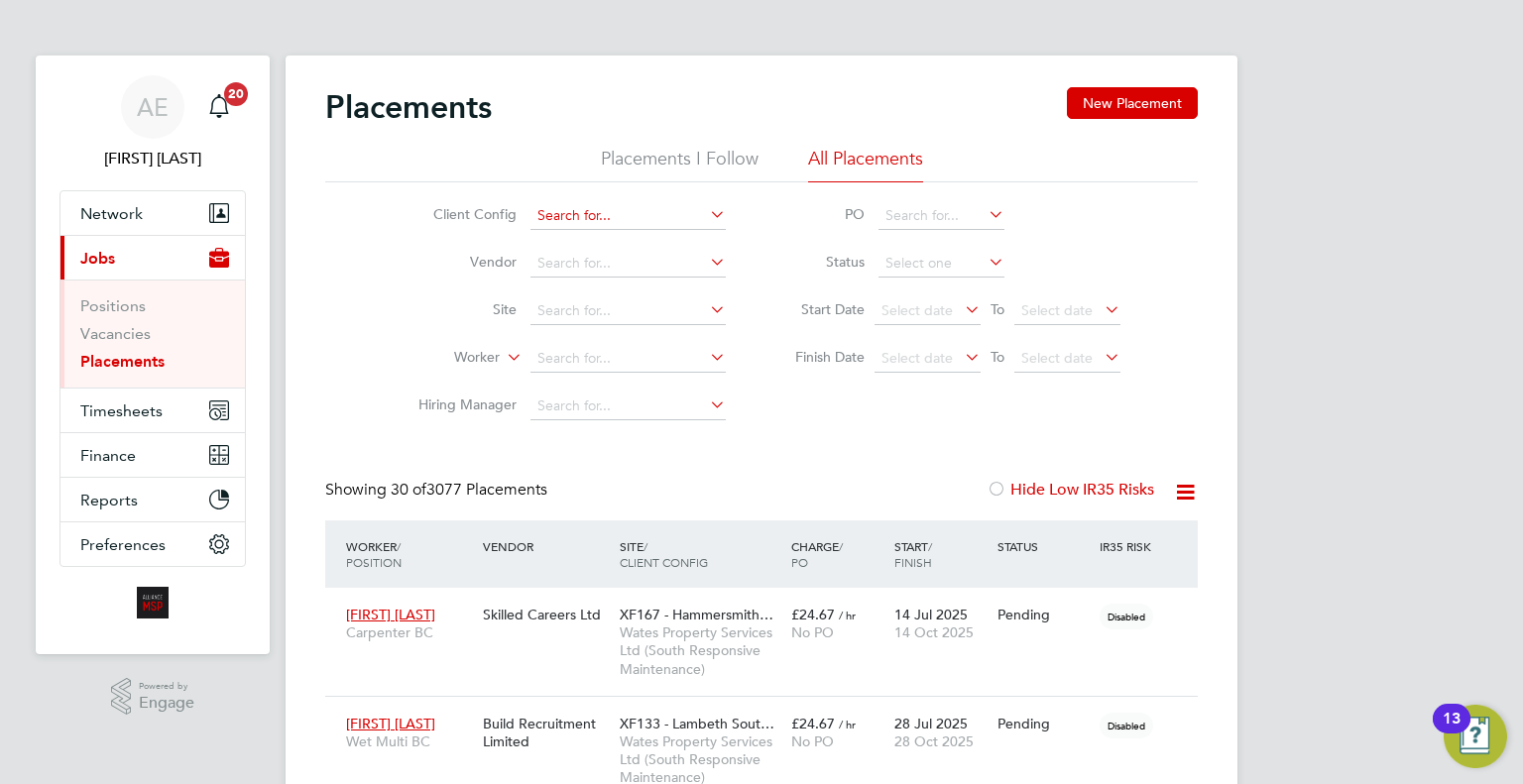 click 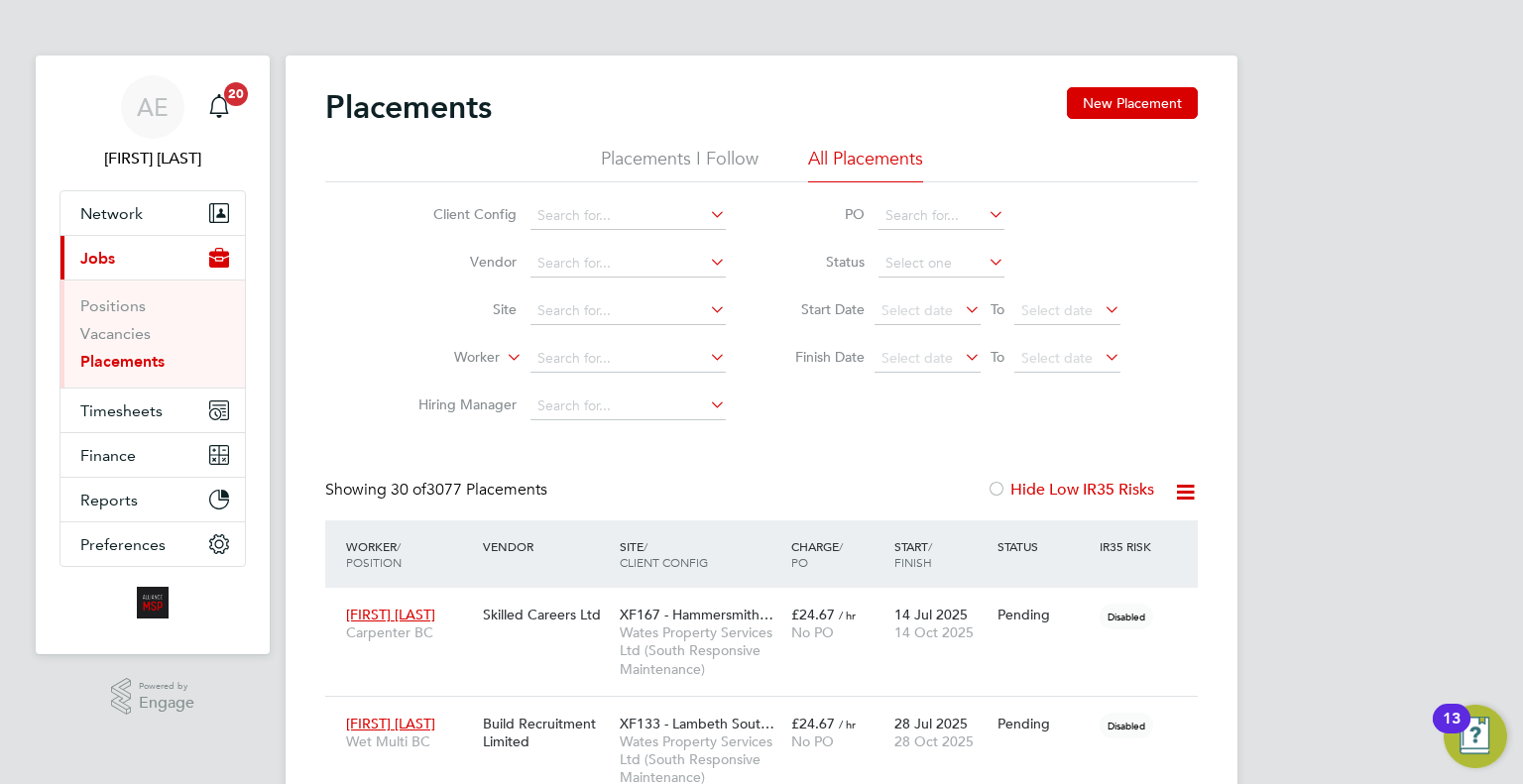 click on "Wates Property Services Ltd (Central Services)" 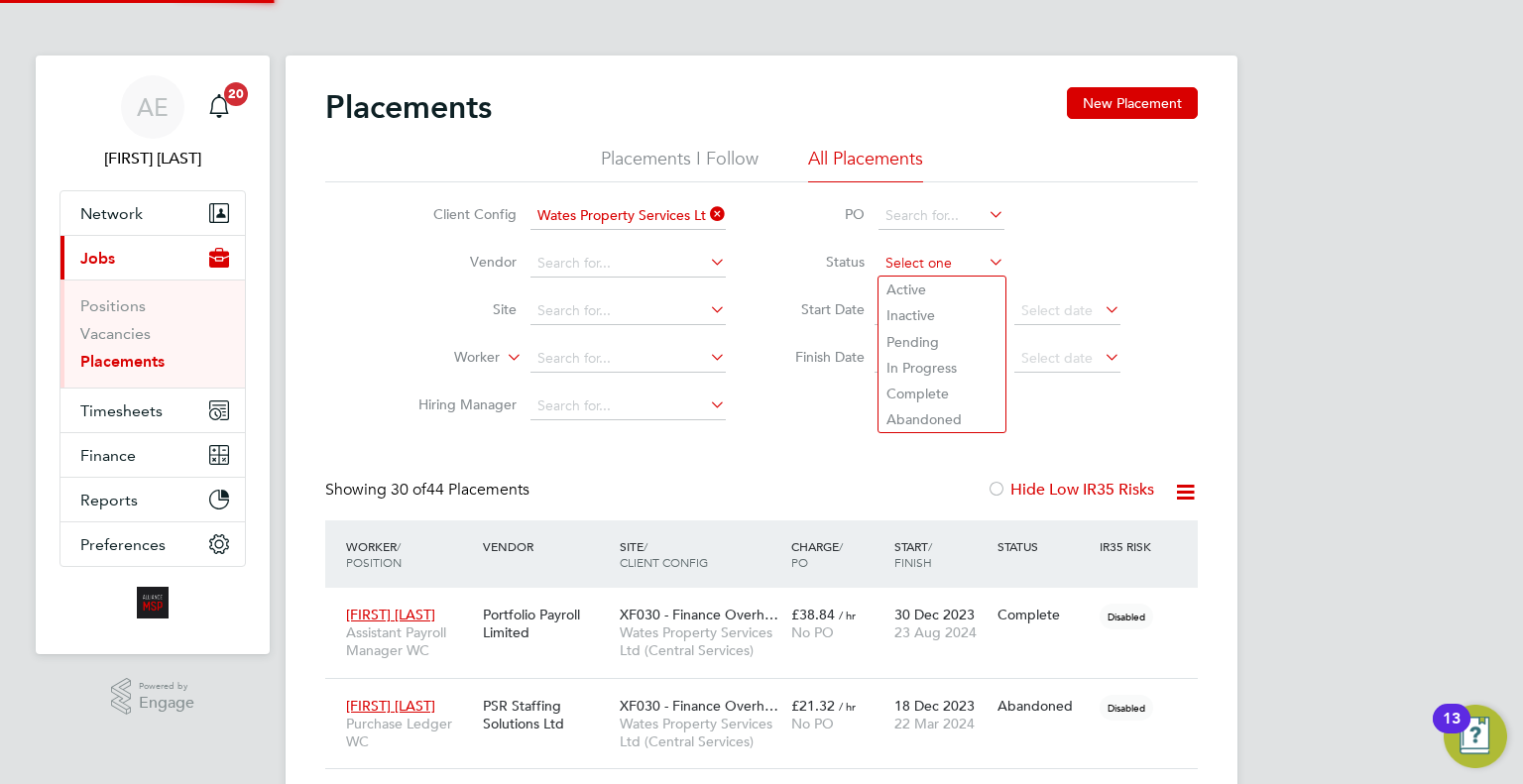 click 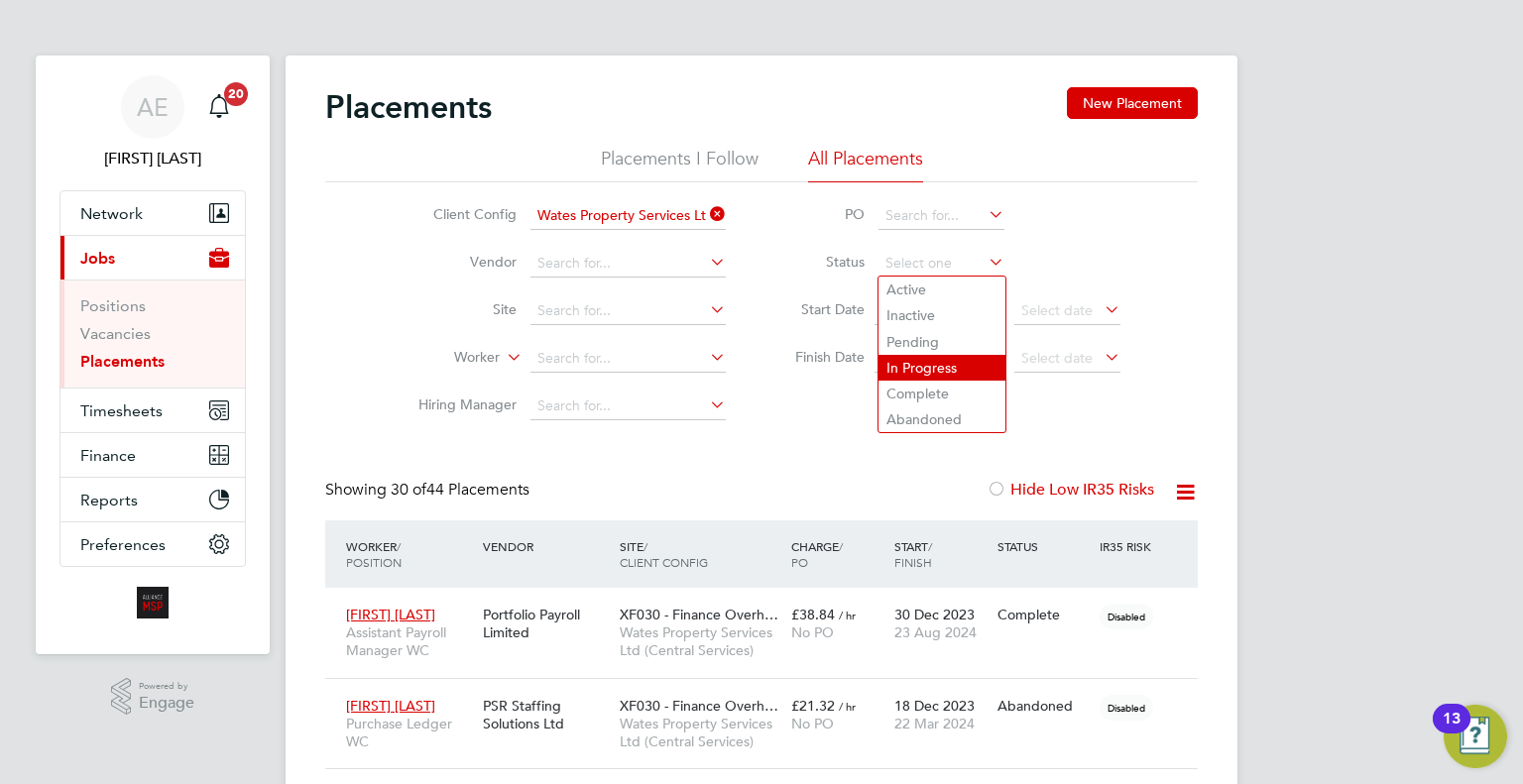 click on "In Progress" 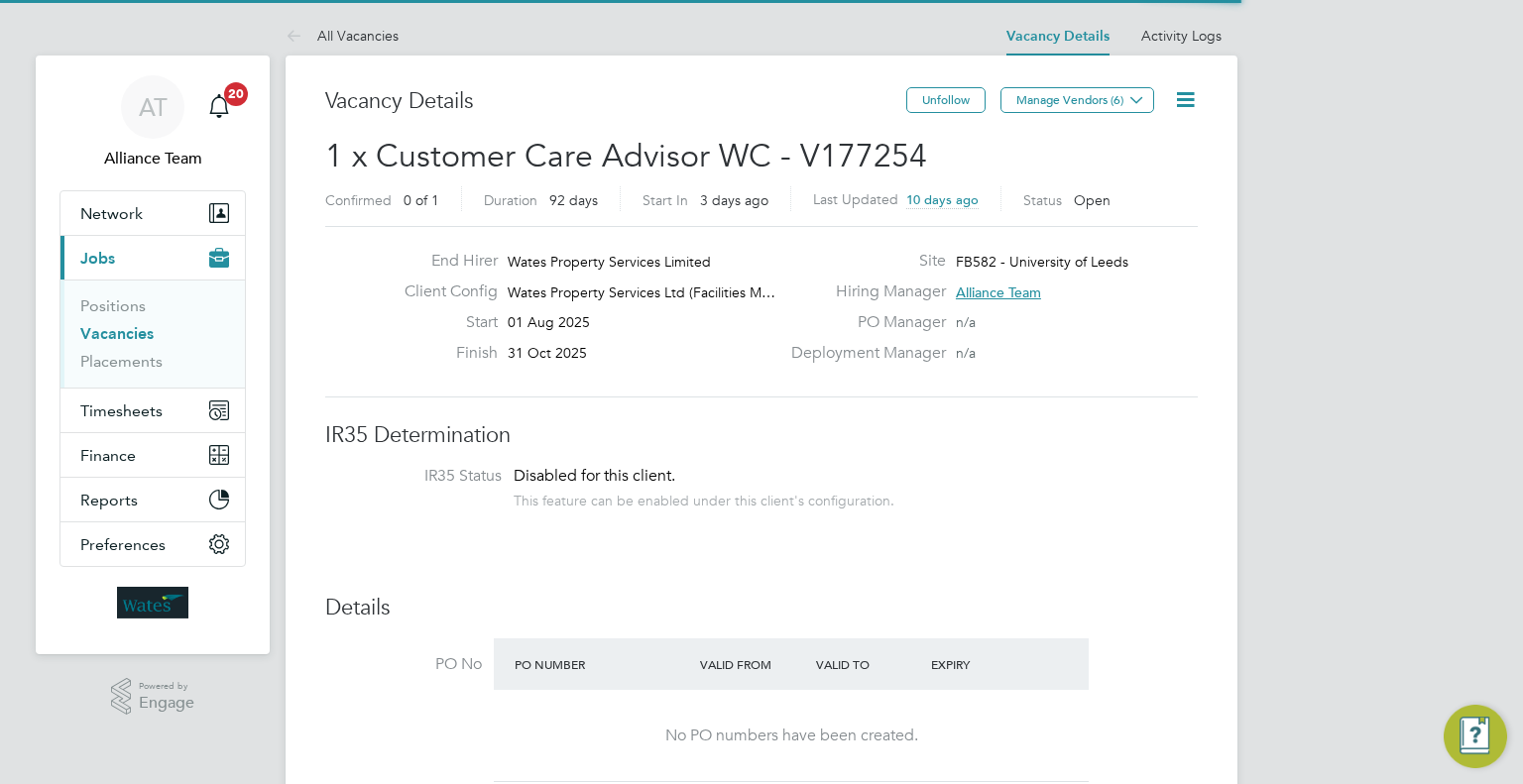 scroll, scrollTop: 0, scrollLeft: 0, axis: both 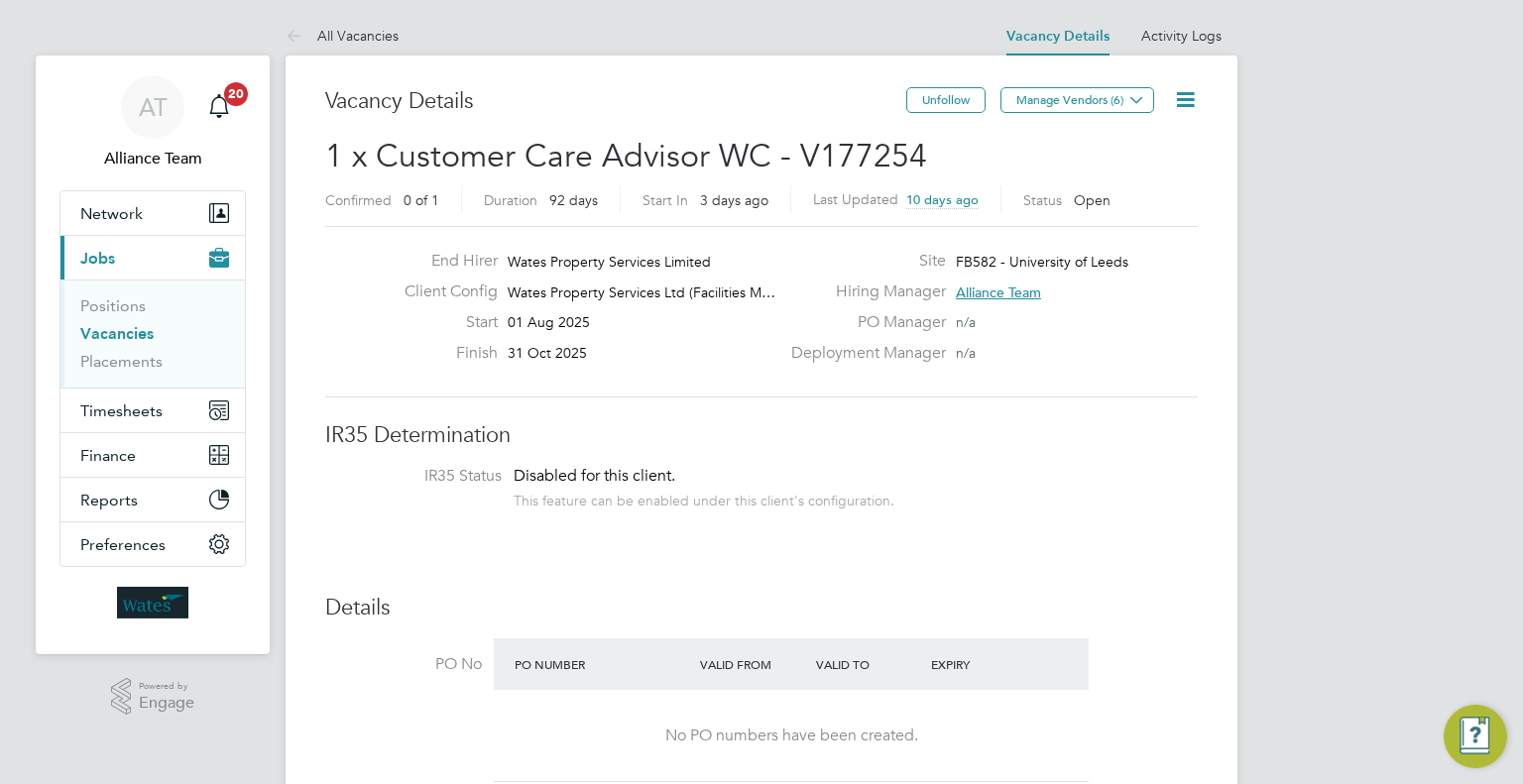 click 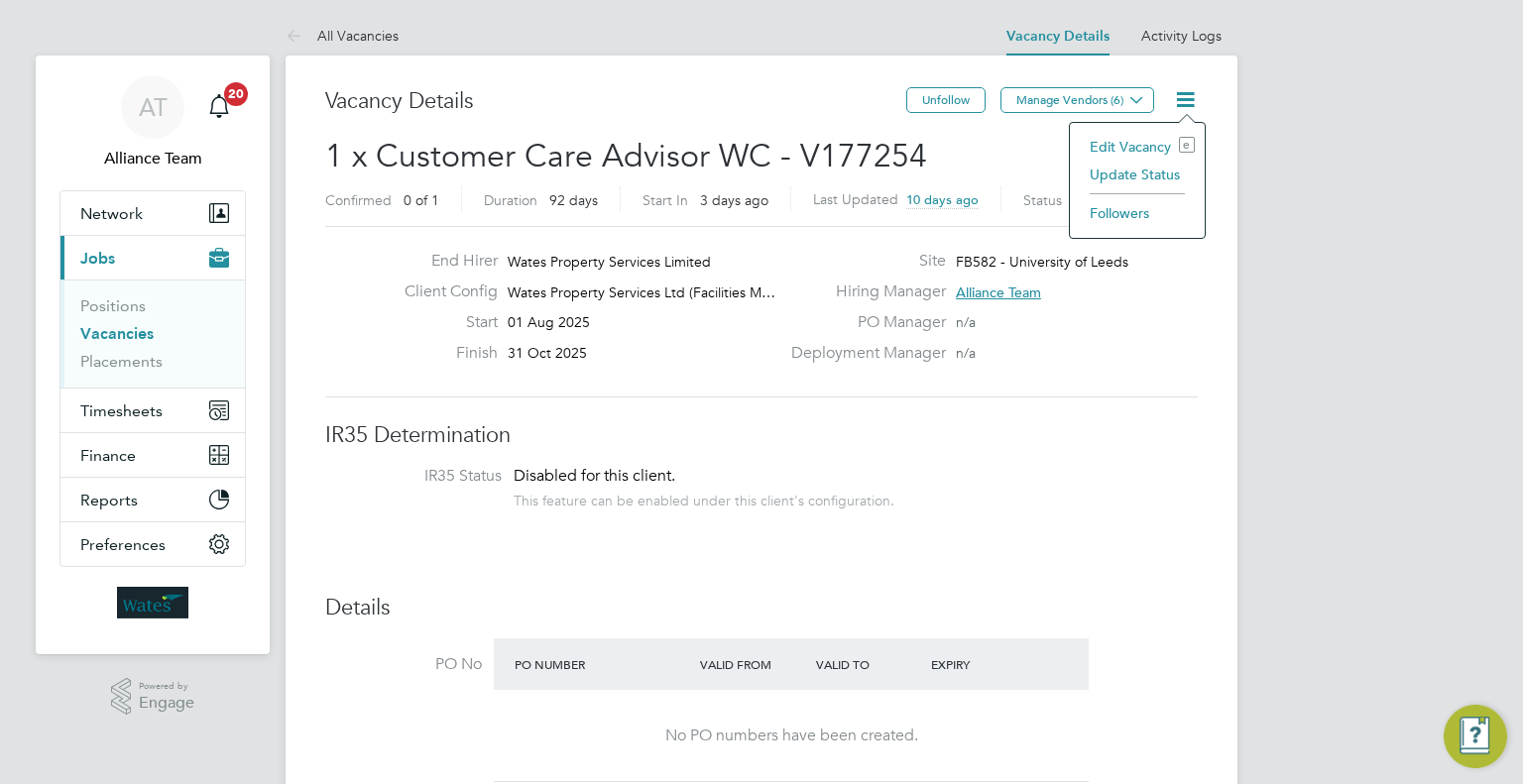 click on "Edit Vacancy e" 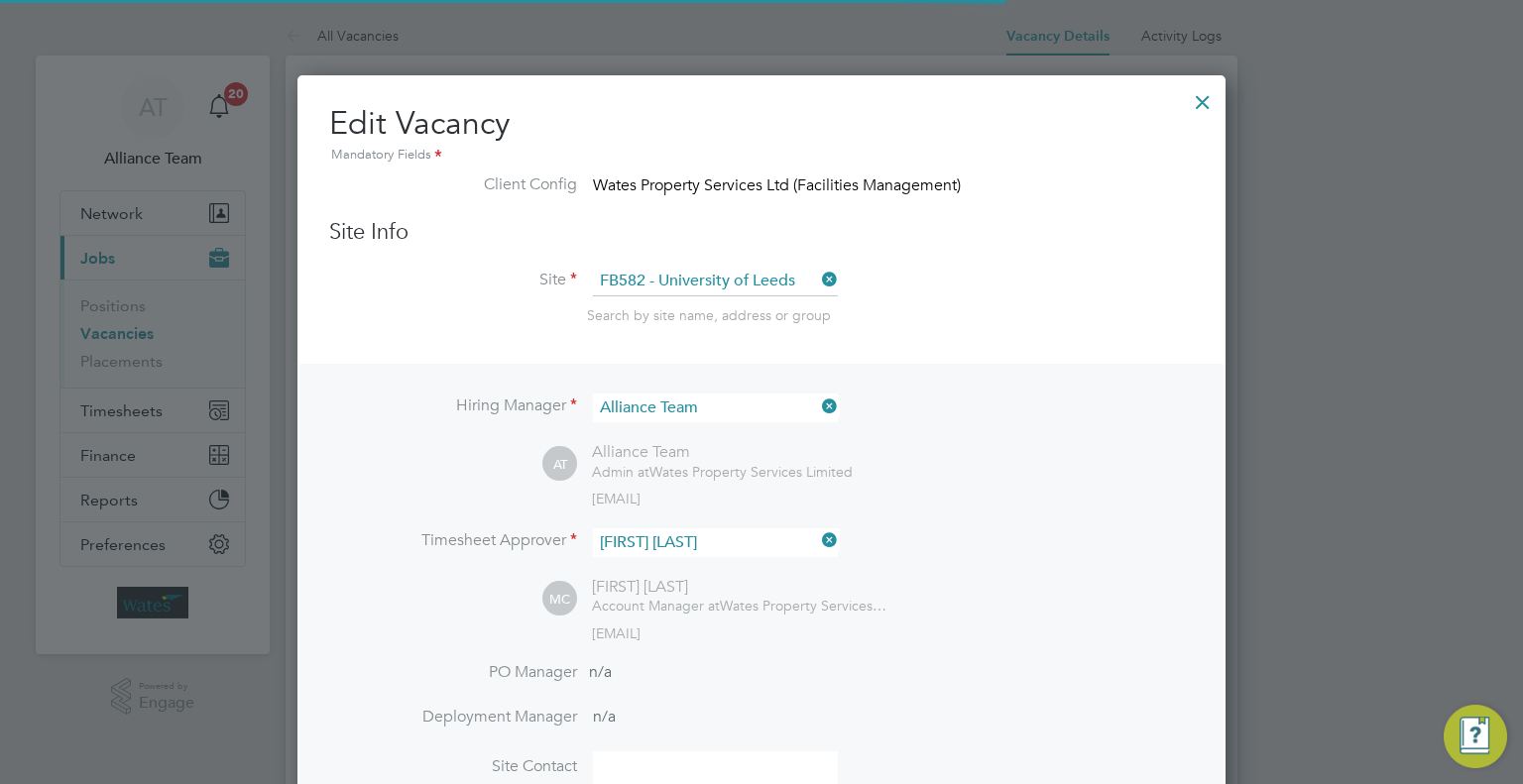 scroll, scrollTop: 10, scrollLeft: 10, axis: both 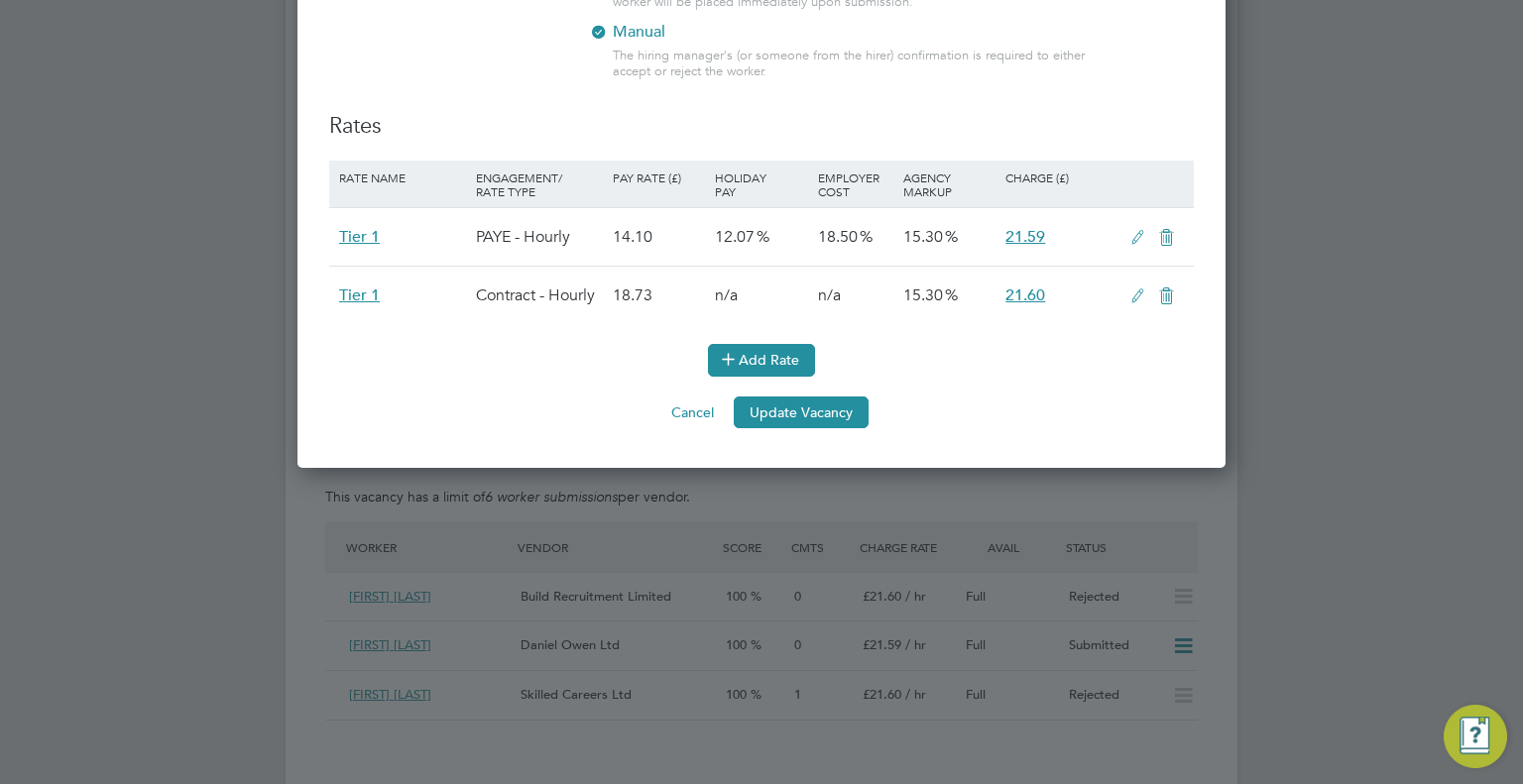 click on "Add Rate" at bounding box center [762, 360] 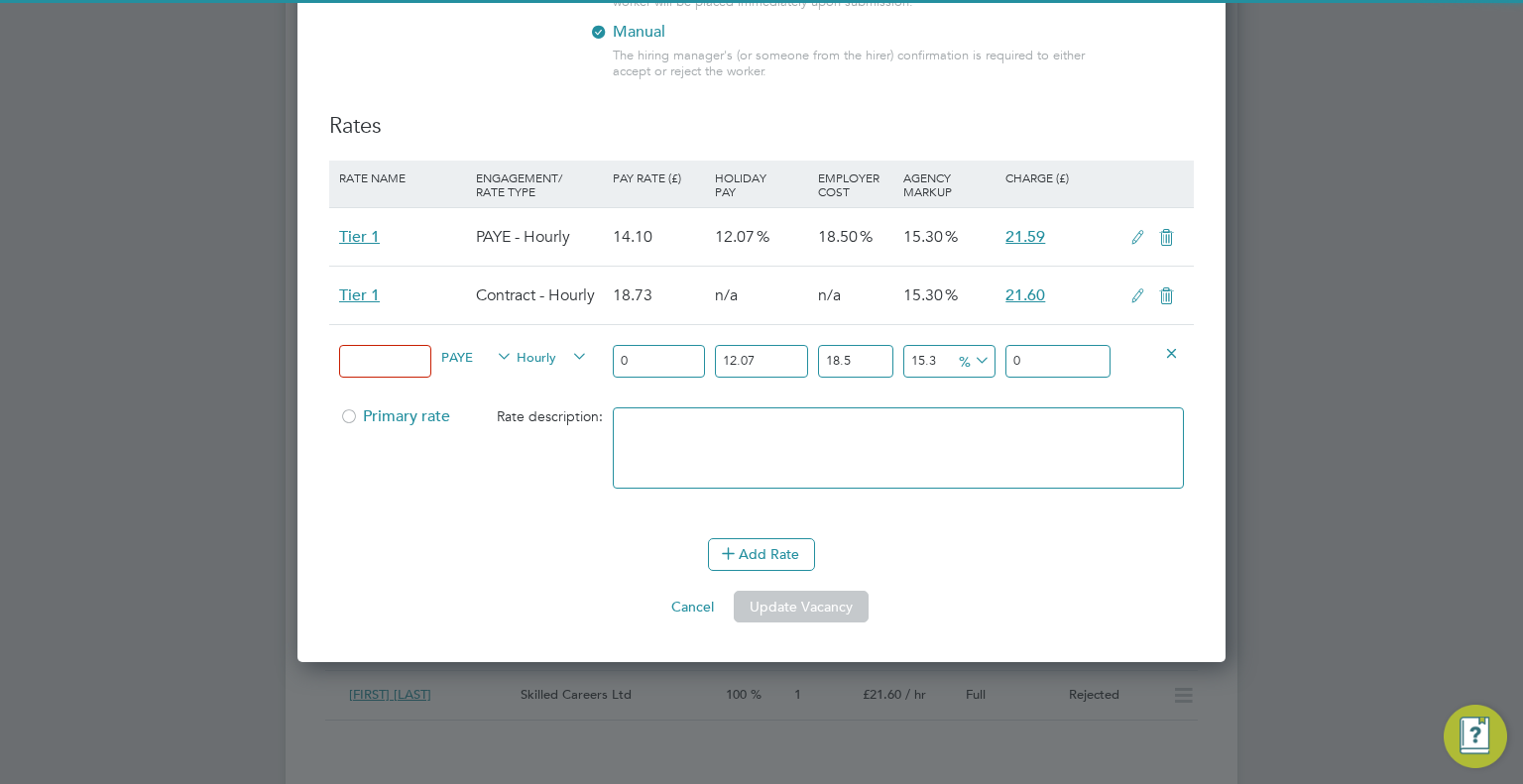 click at bounding box center [385, 361] 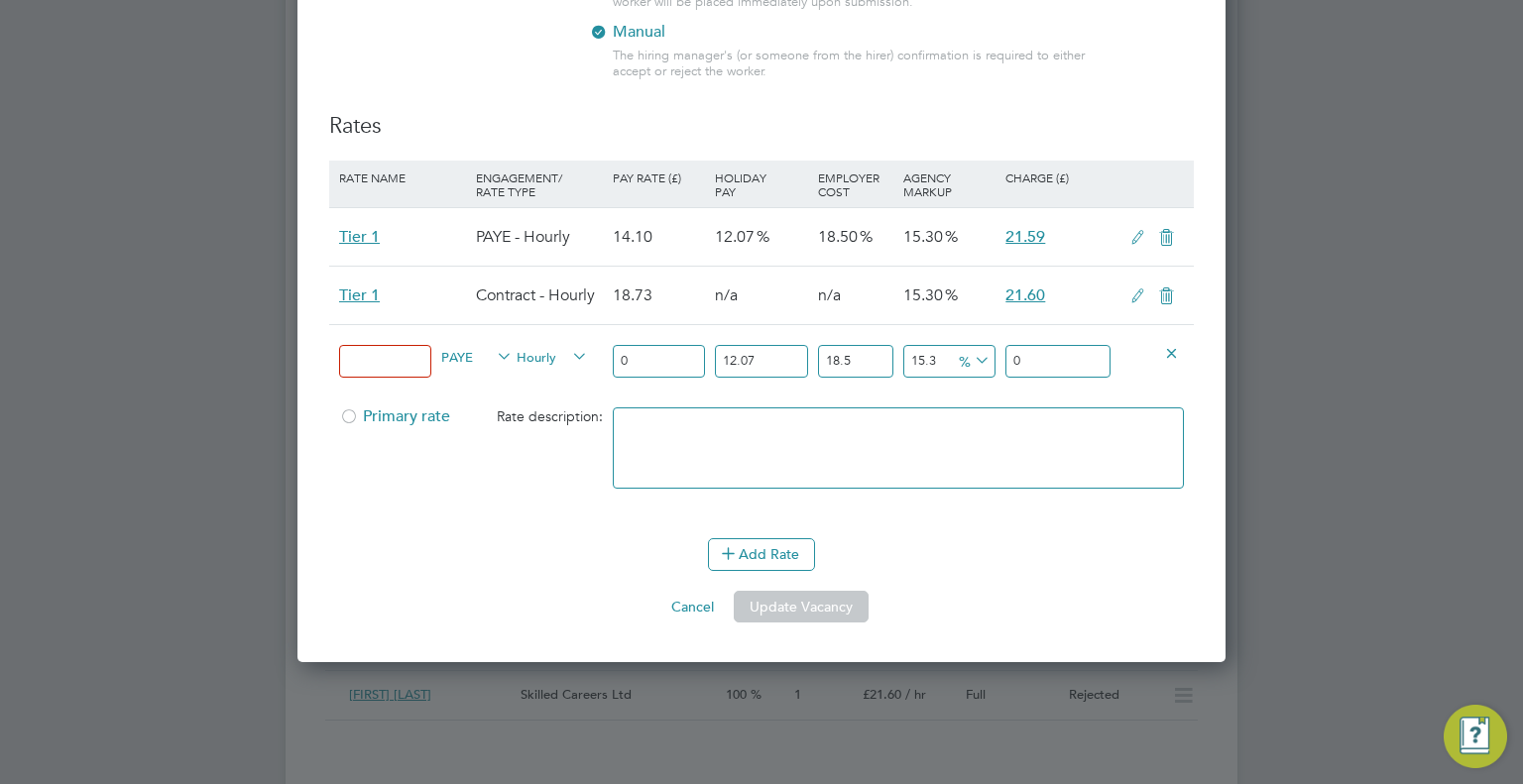 type on "Tier 2" 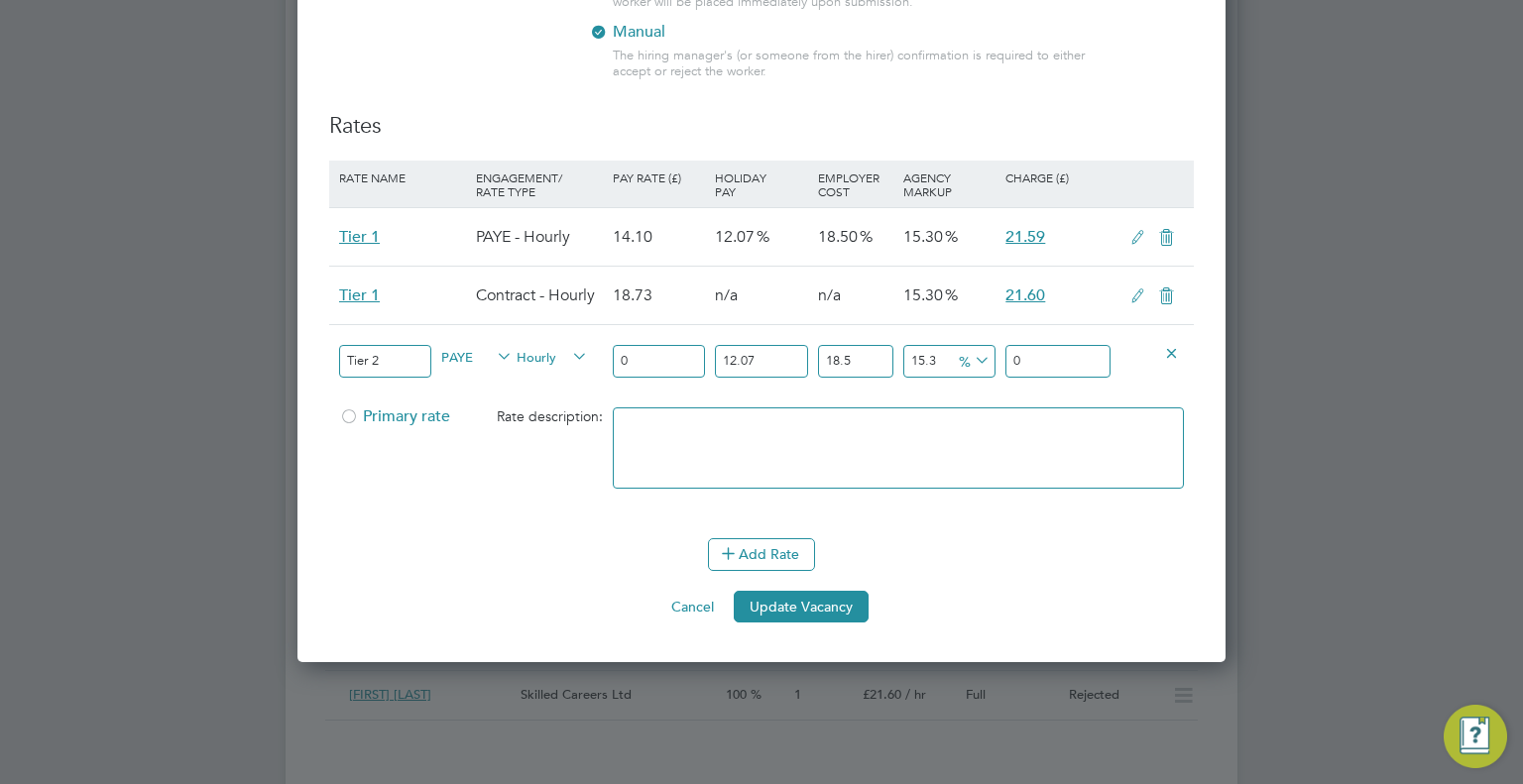 click on "Hourly" at bounding box center [552, 356] 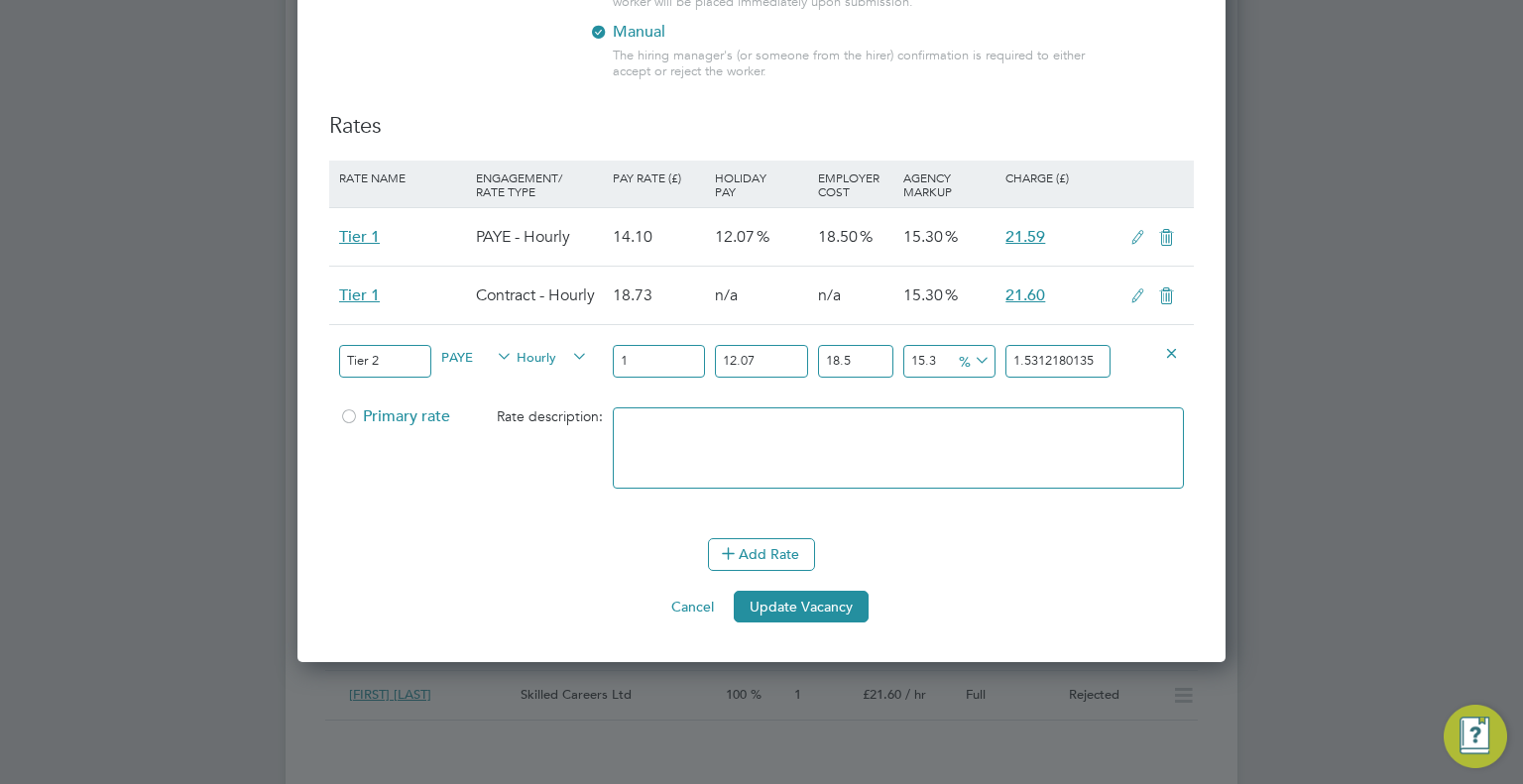 type on "14" 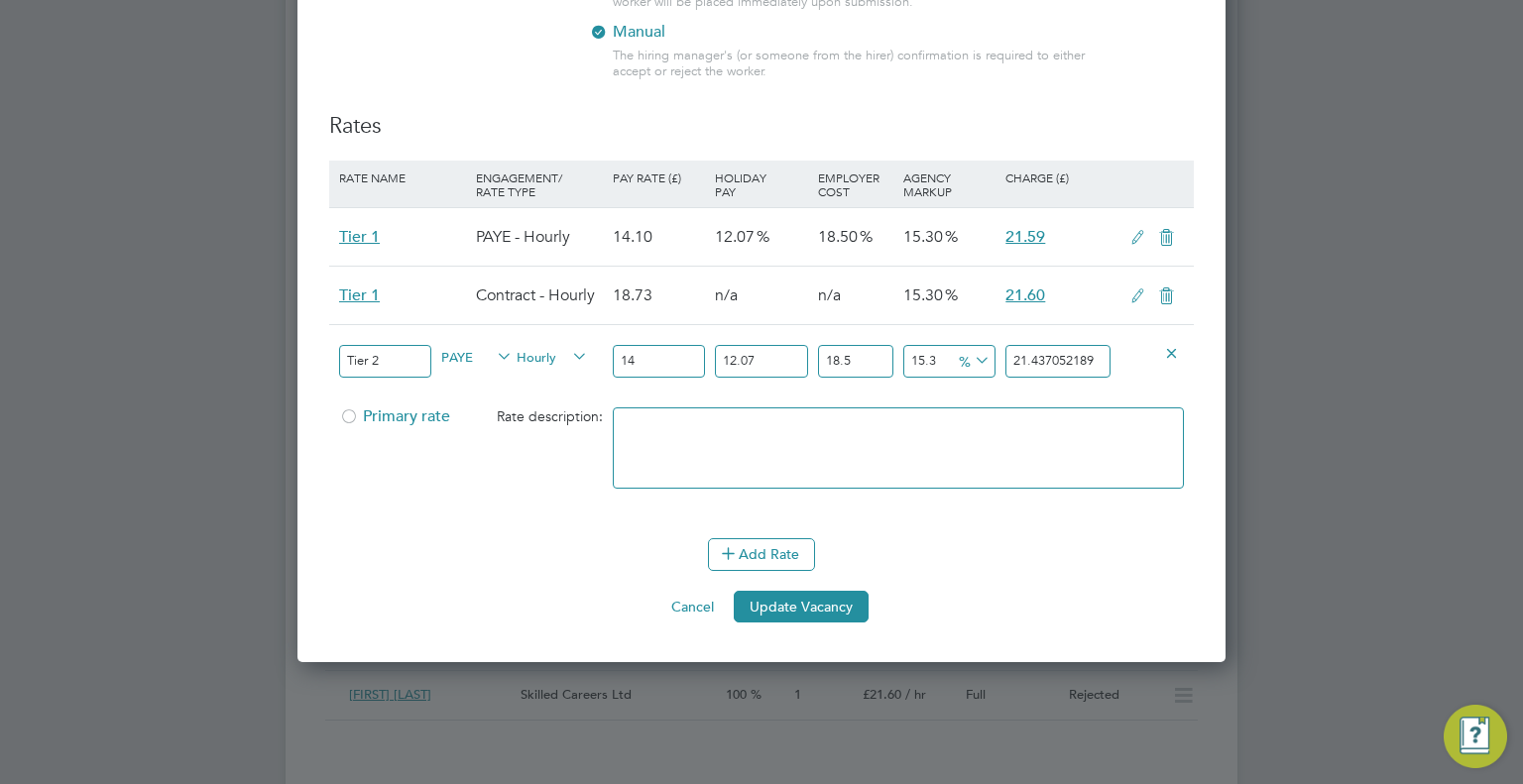 type on "140" 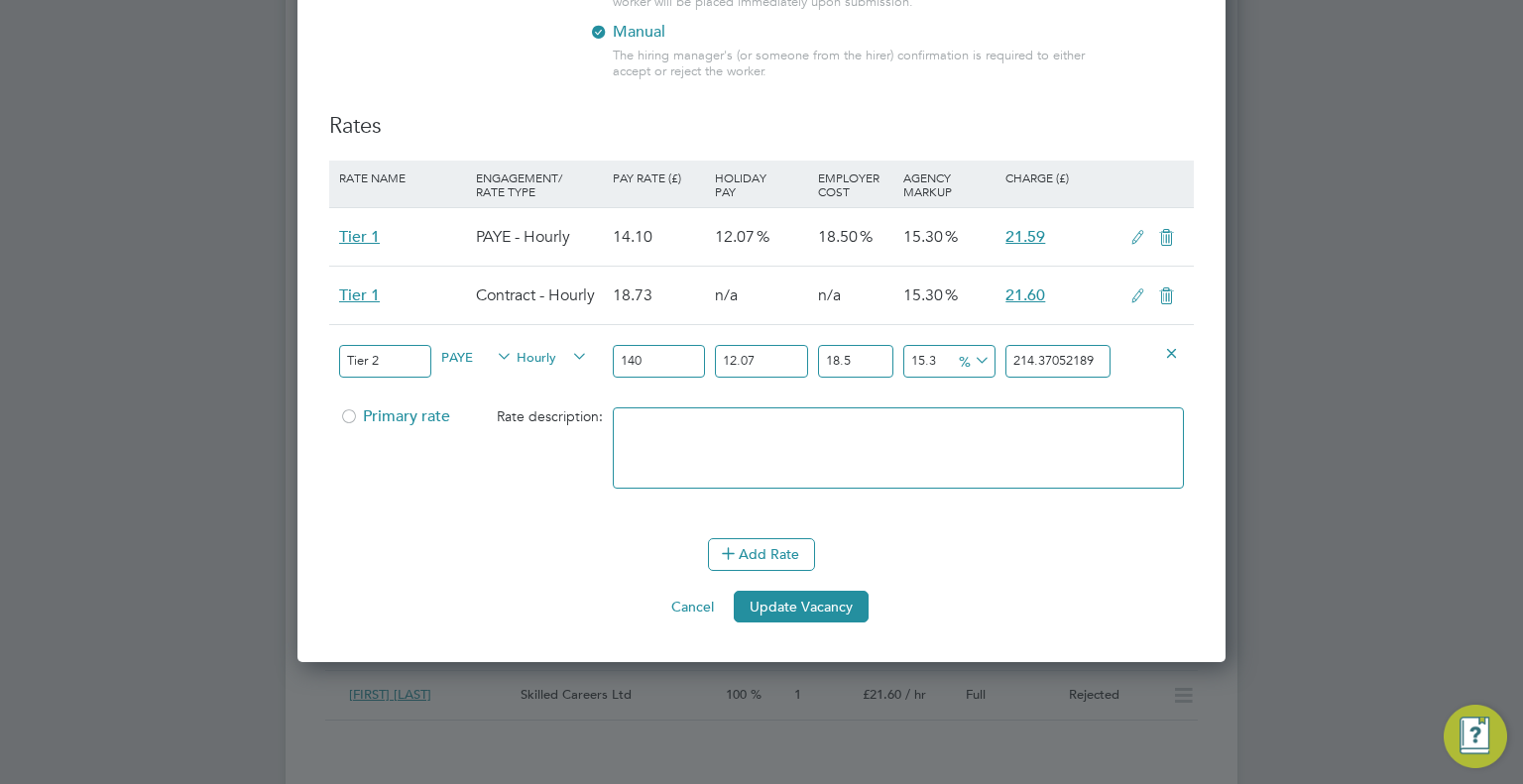 type on "14" 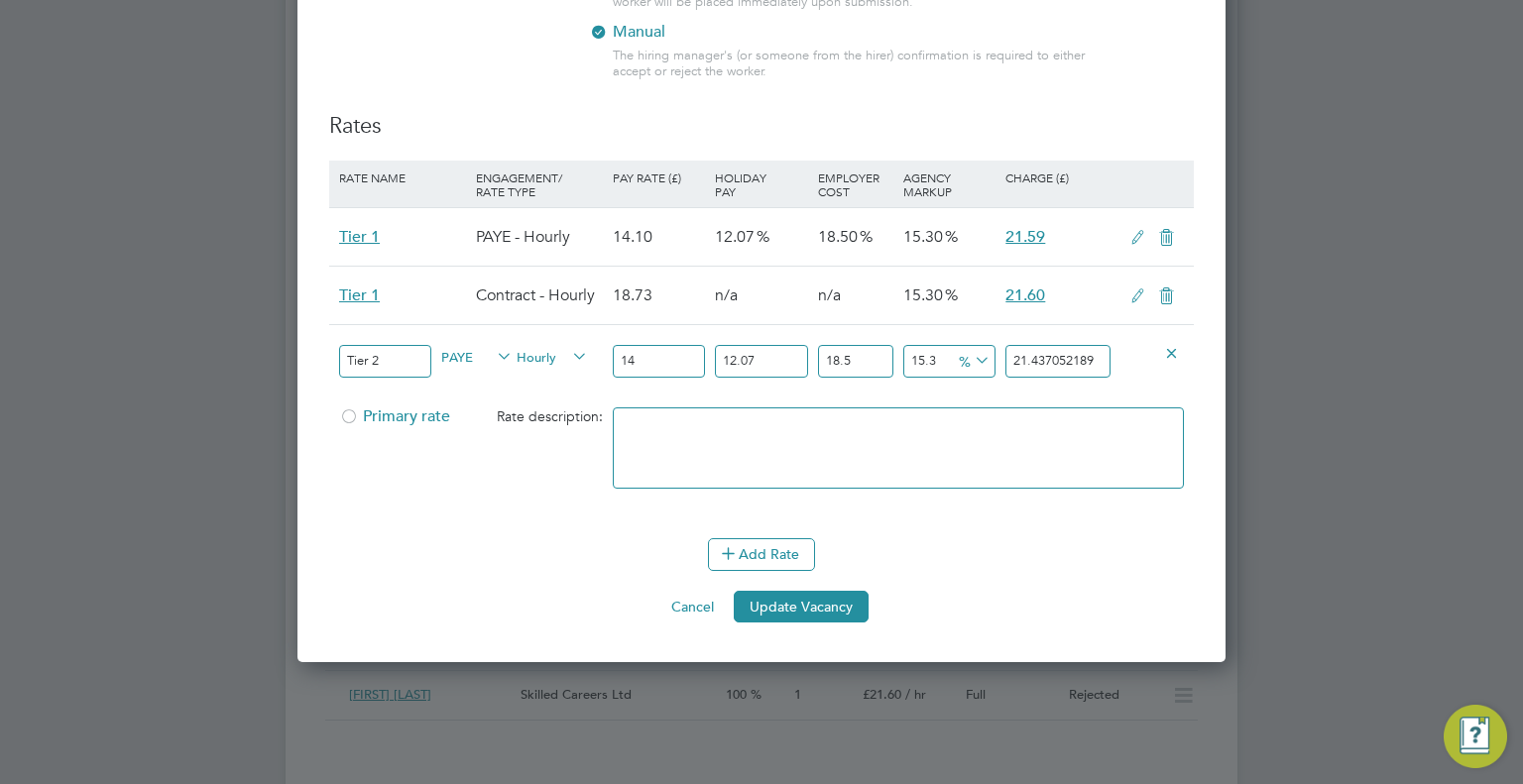 type on "14.1" 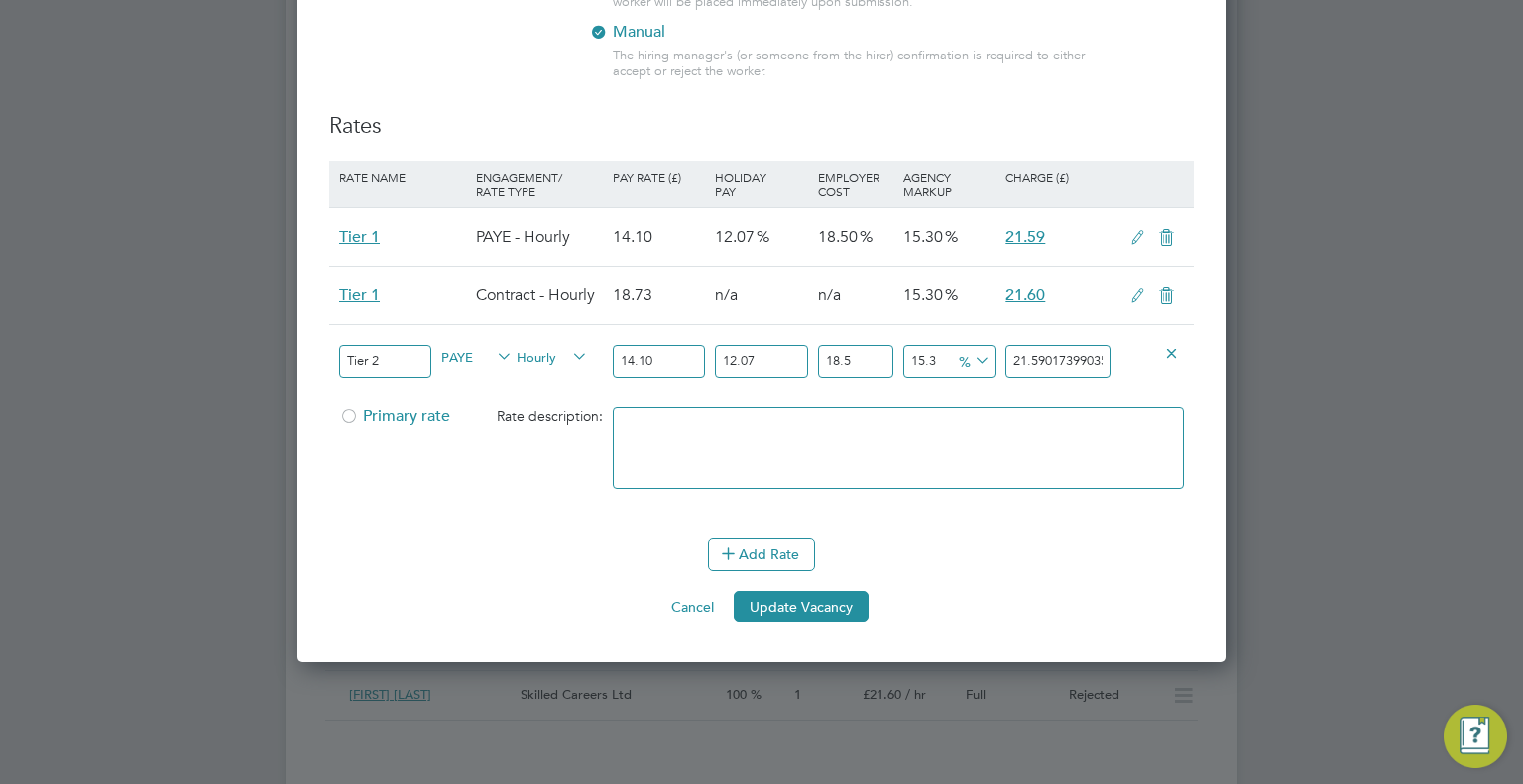 type on "14.10" 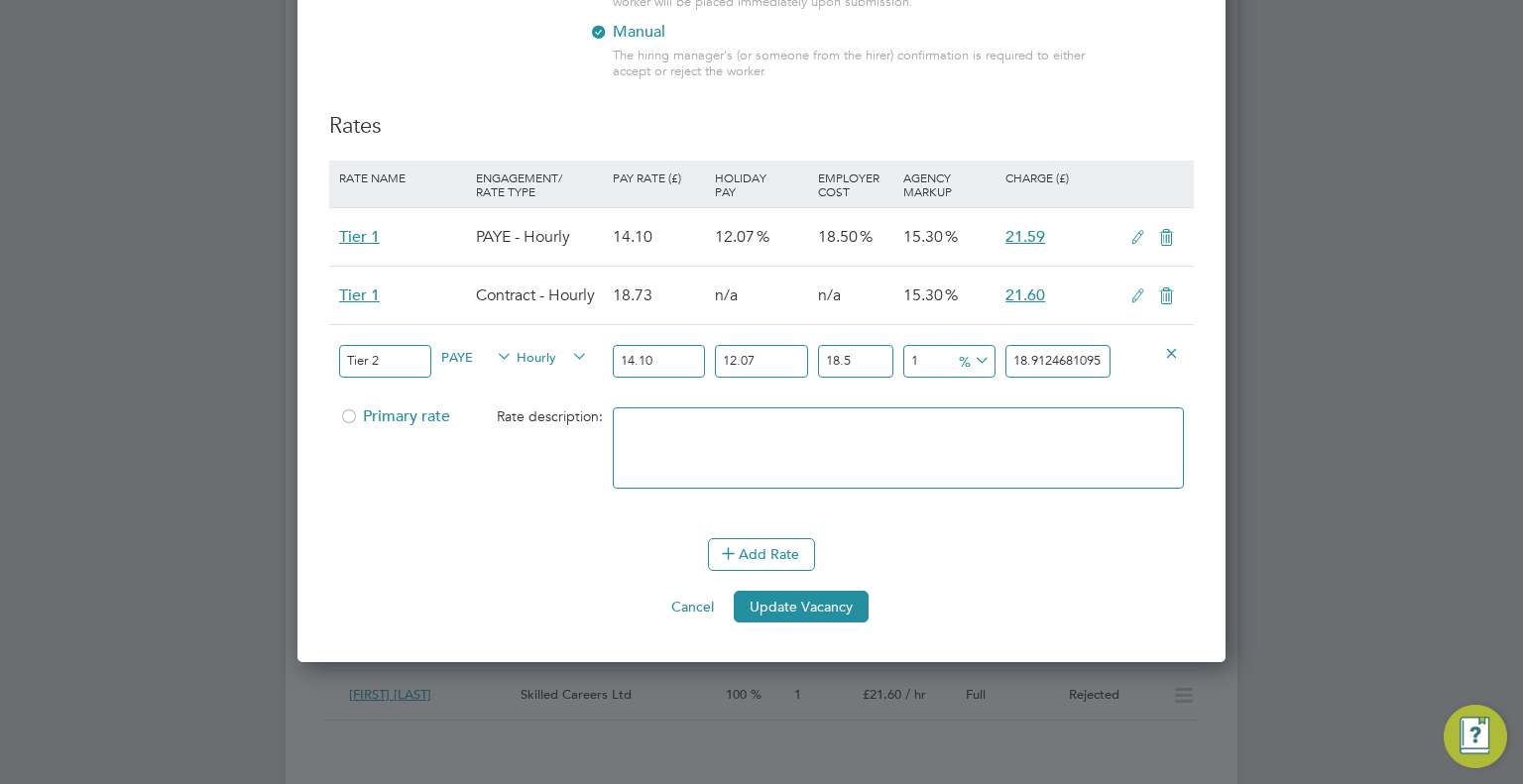 type on "16" 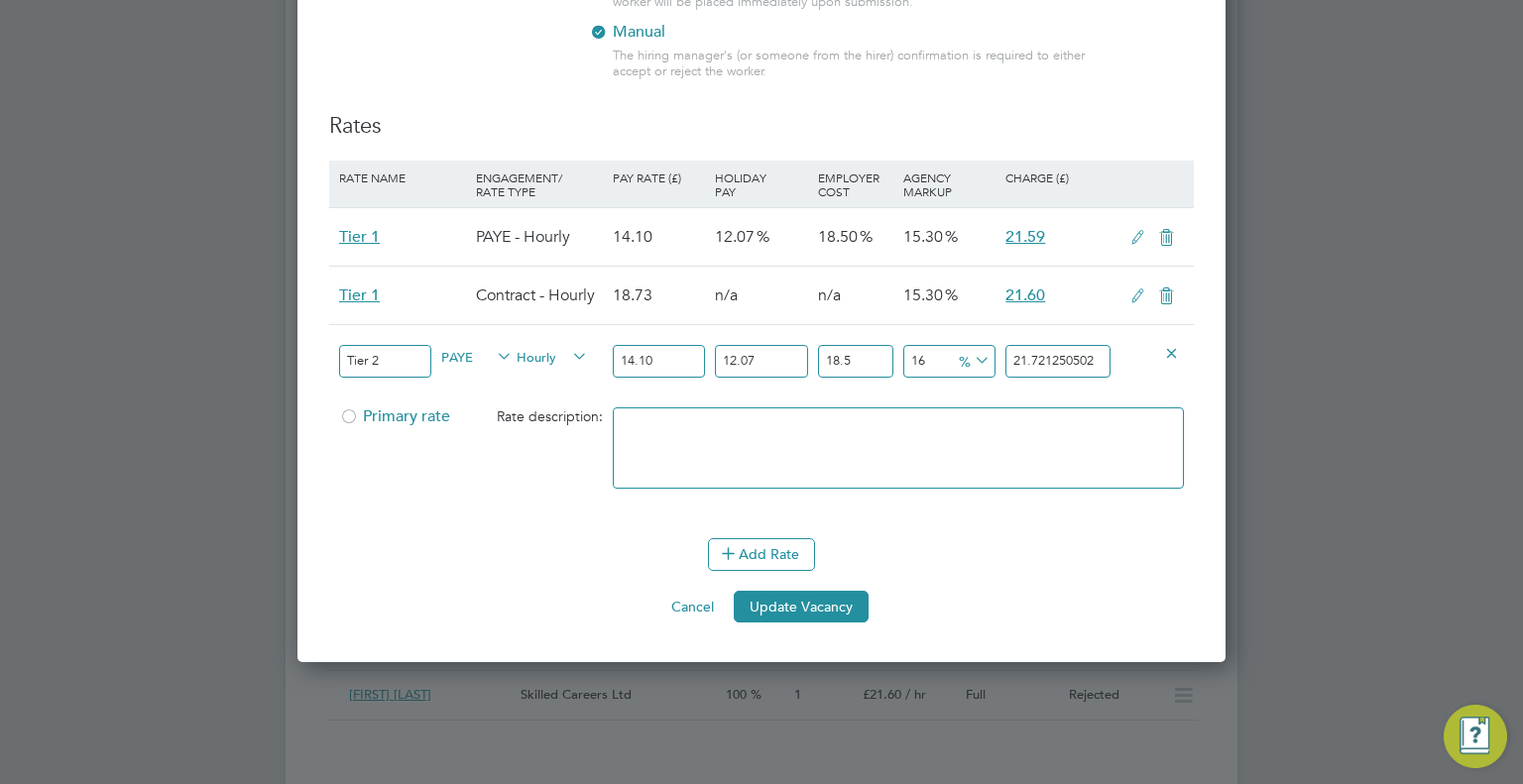 type on "16.3" 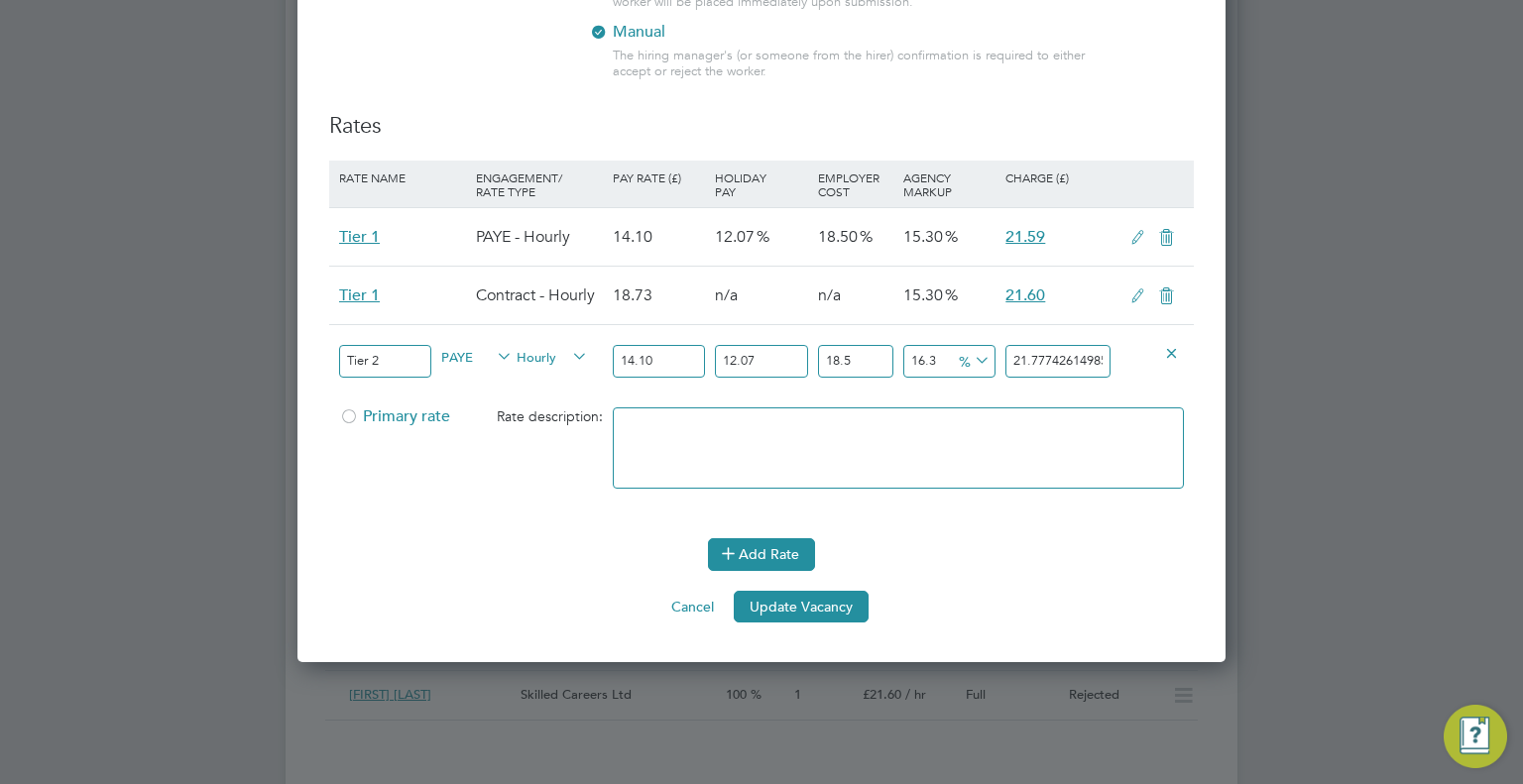 type on "16.3" 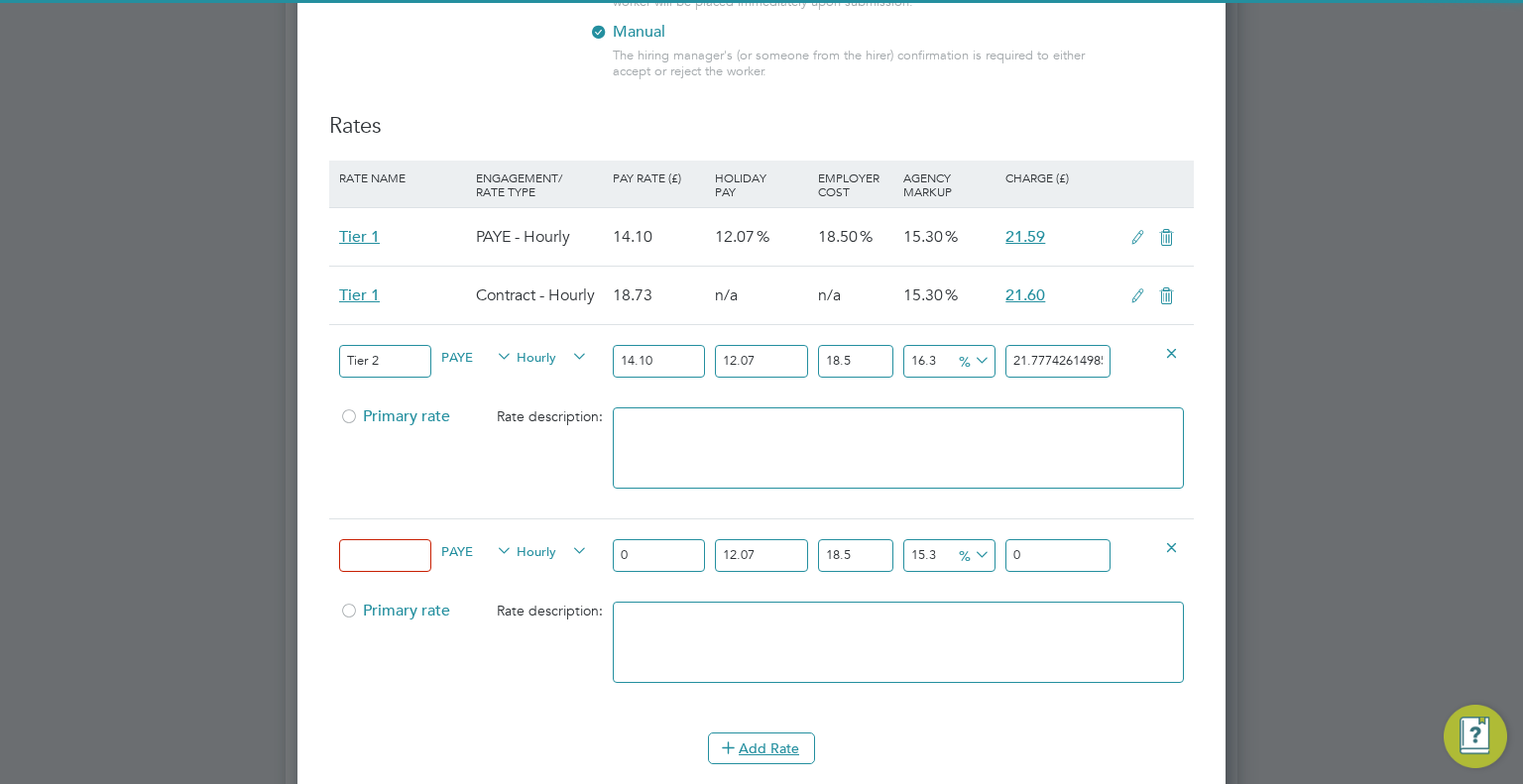 click at bounding box center [385, 555] 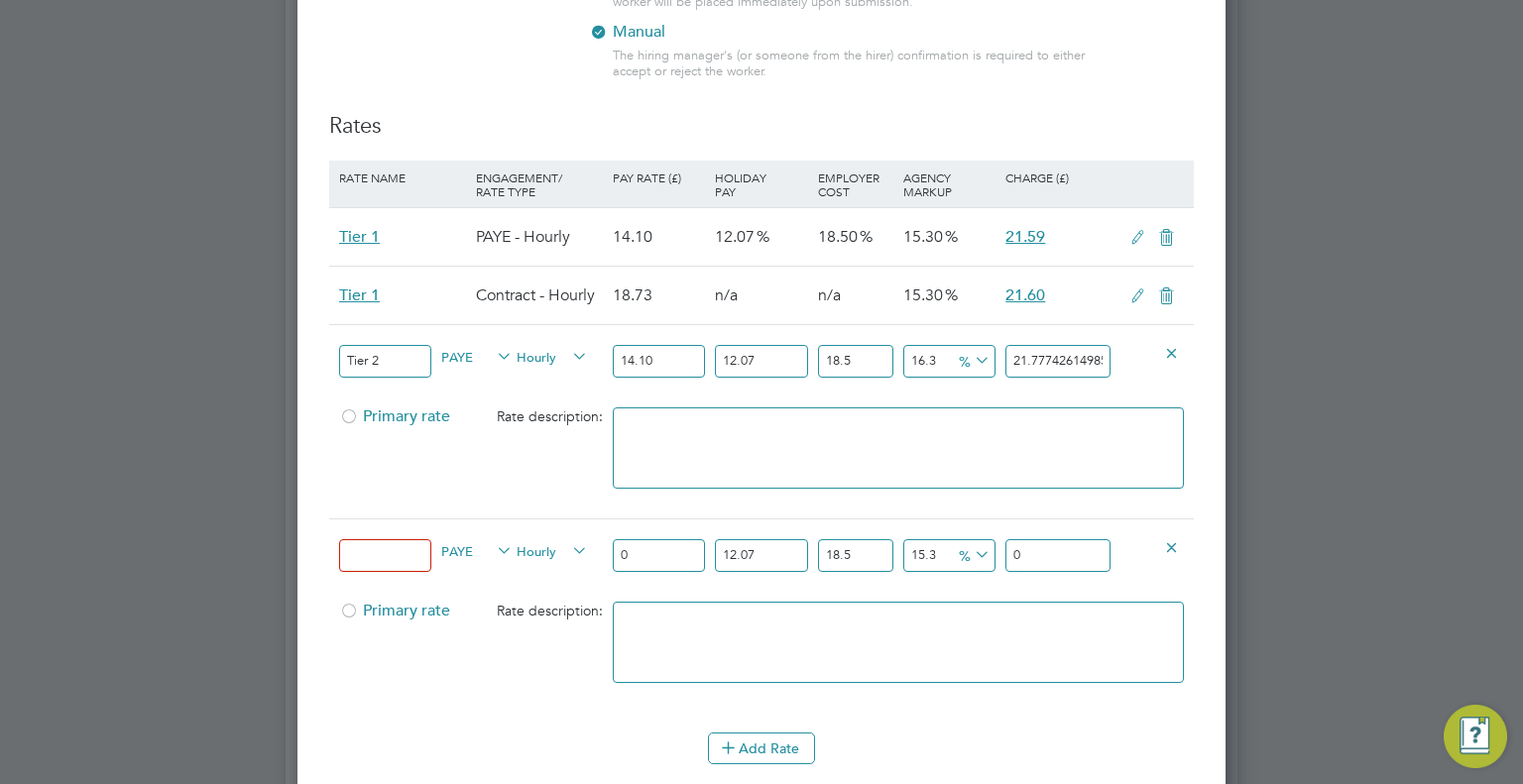 type on "Tier 2" 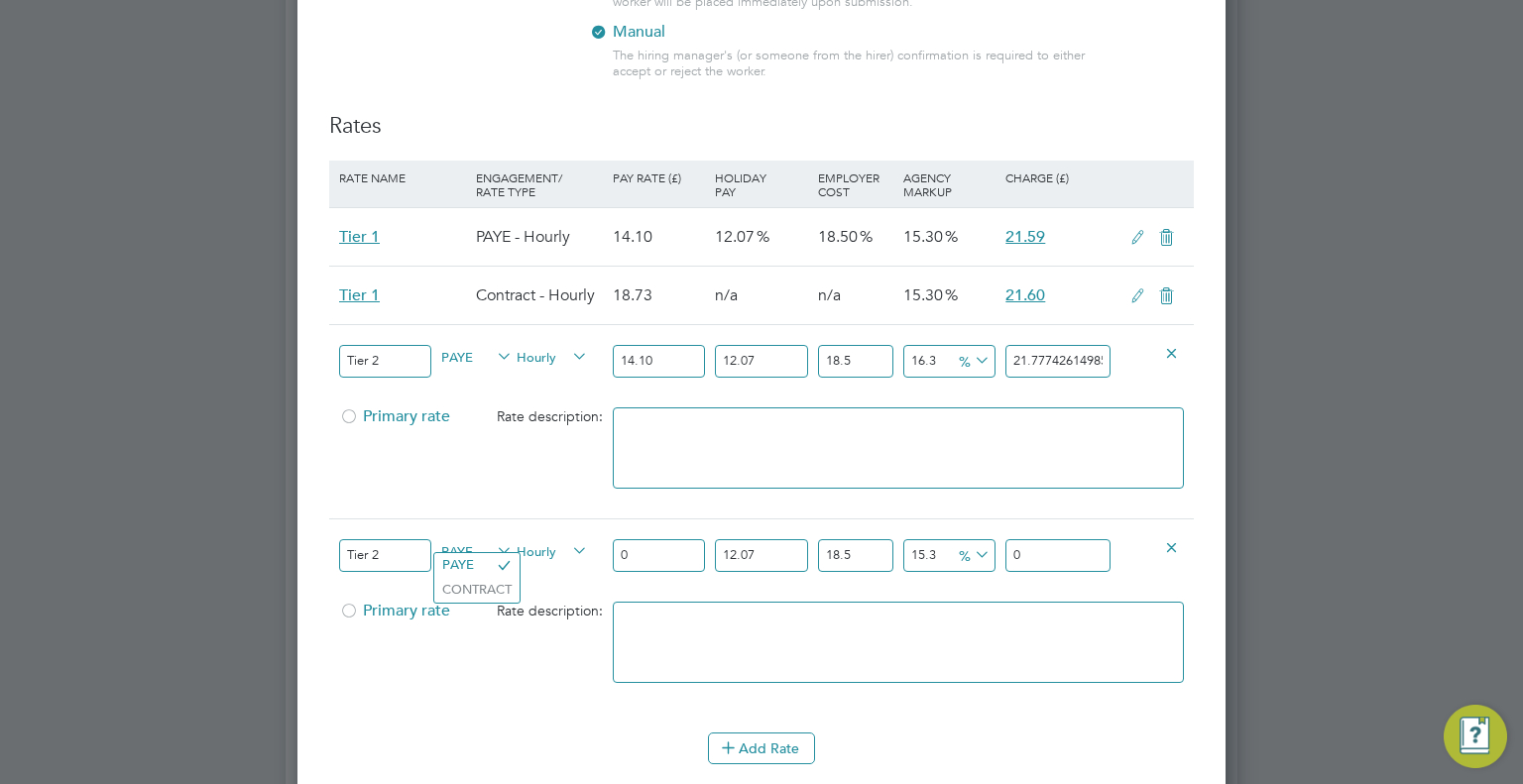 click on "PAYE" at bounding box center (477, 550) 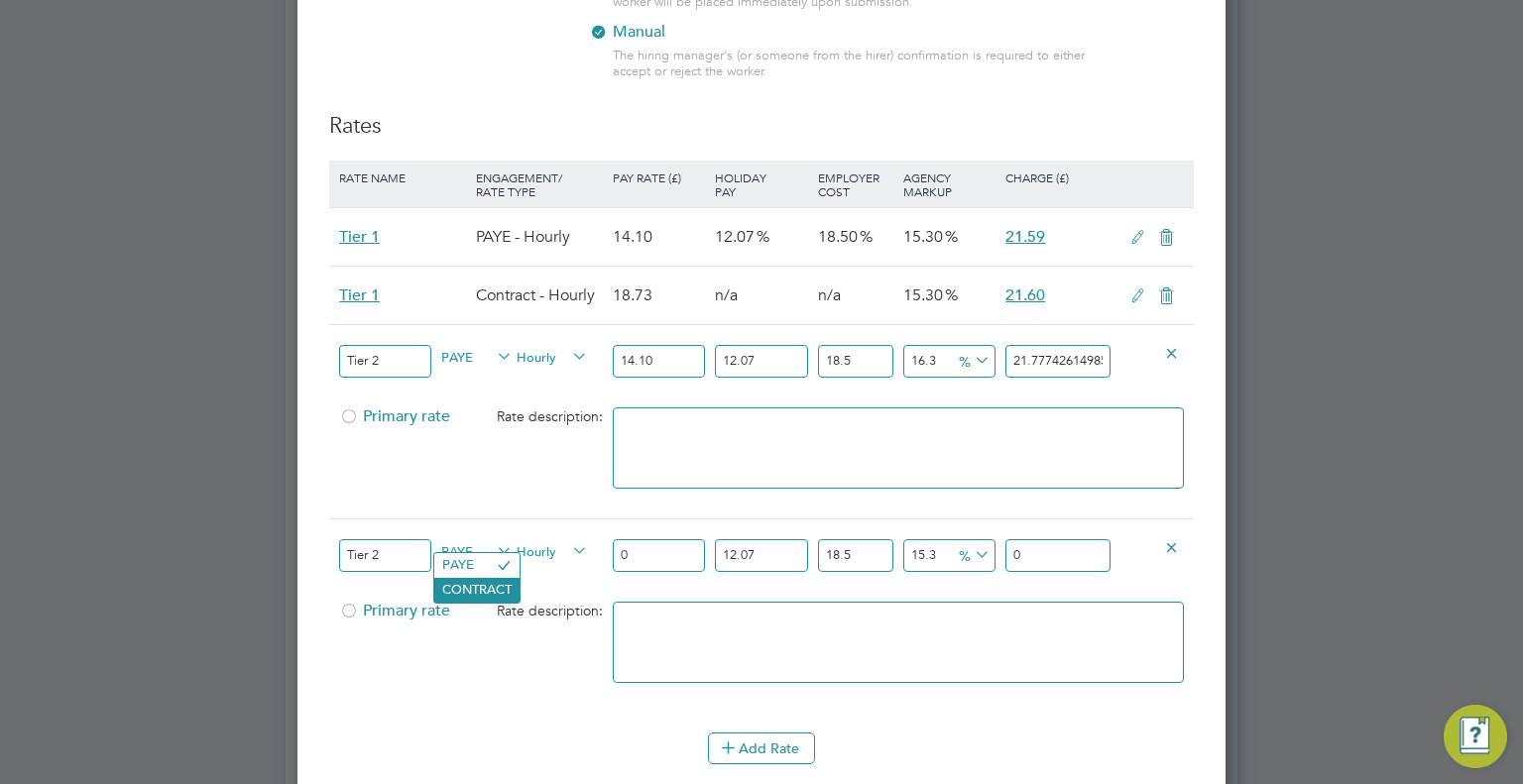 click on "CONTRACT" 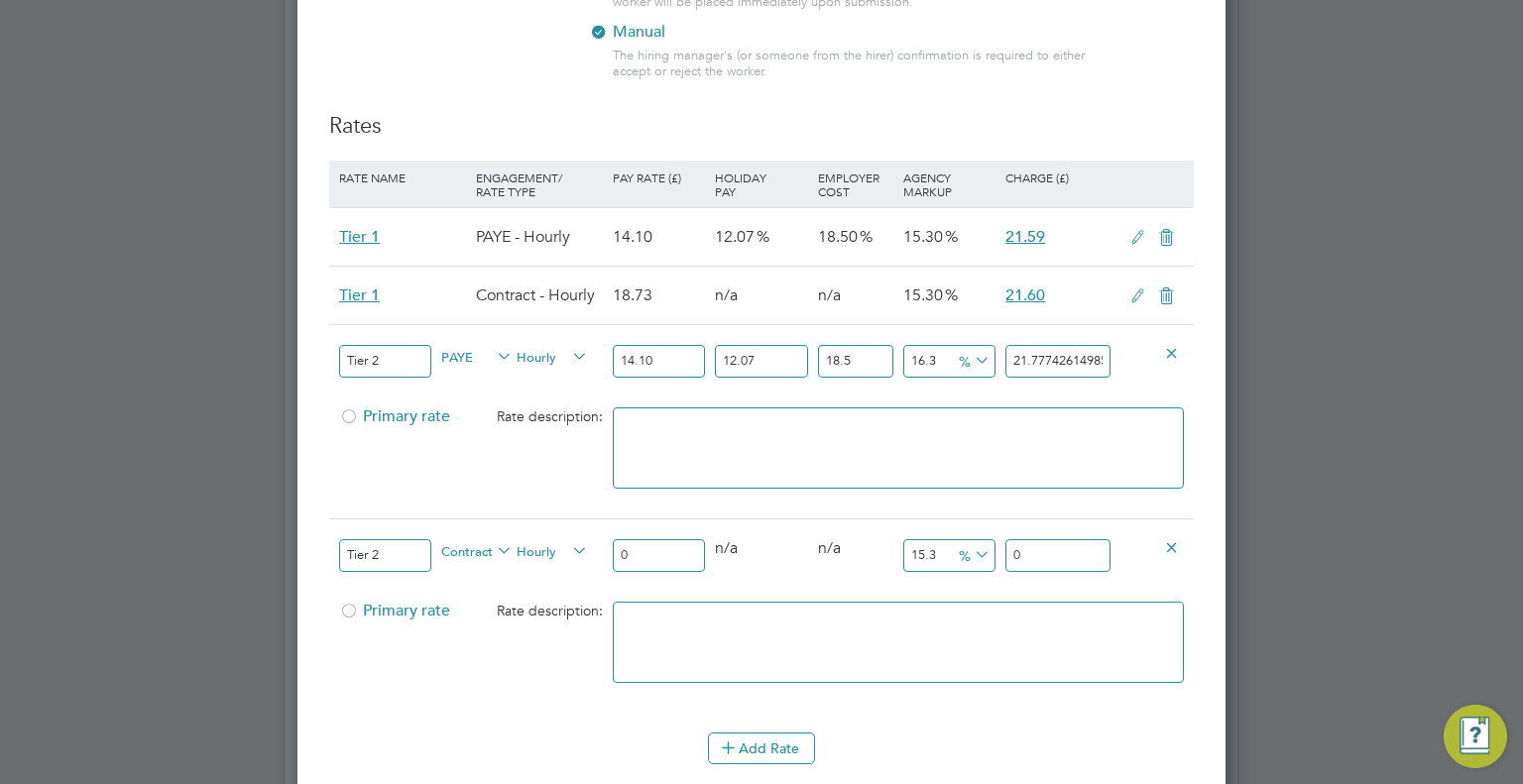 drag, startPoint x: 640, startPoint y: 545, endPoint x: 598, endPoint y: 547, distance: 42.047592 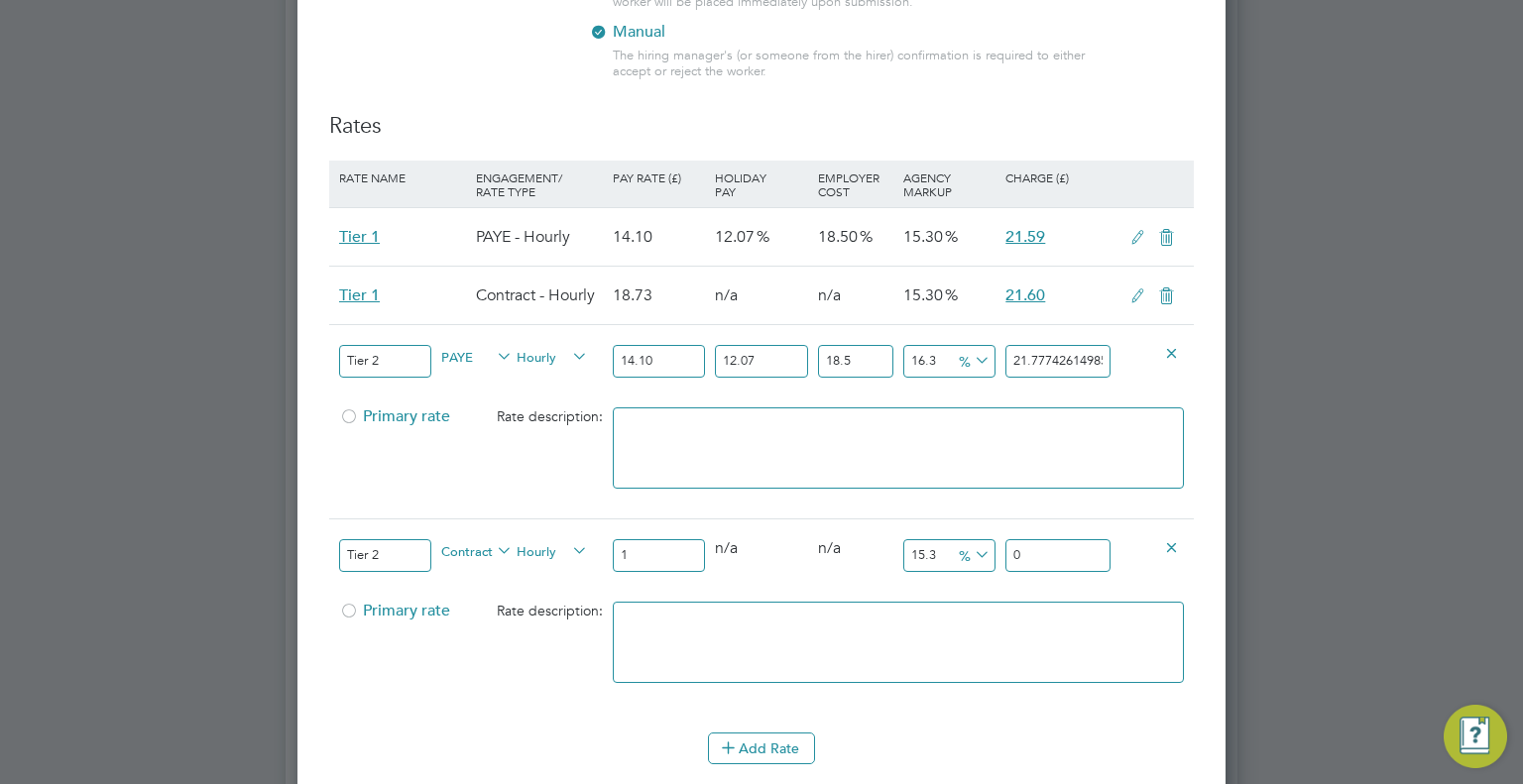 type on "1.153" 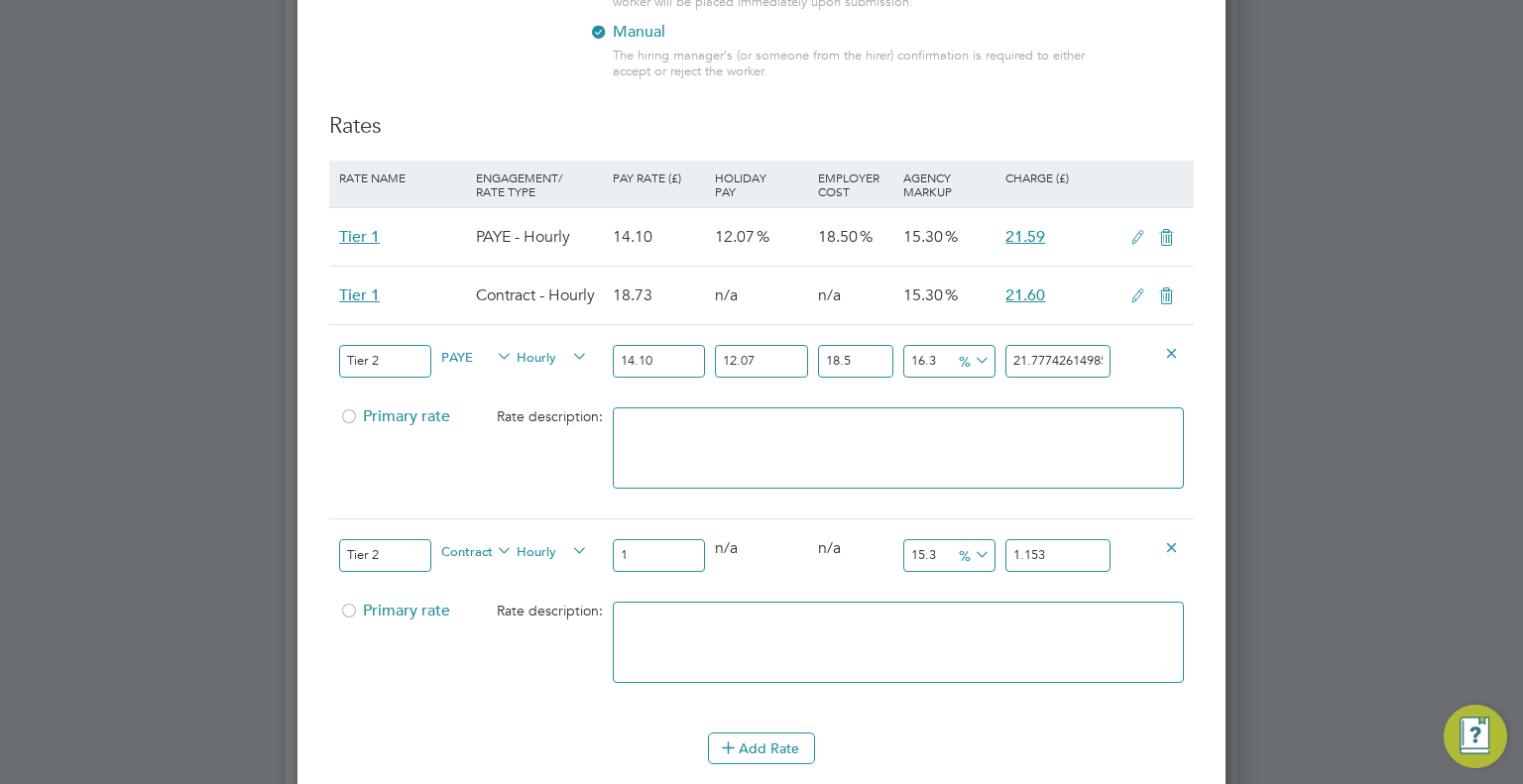 type on "18" 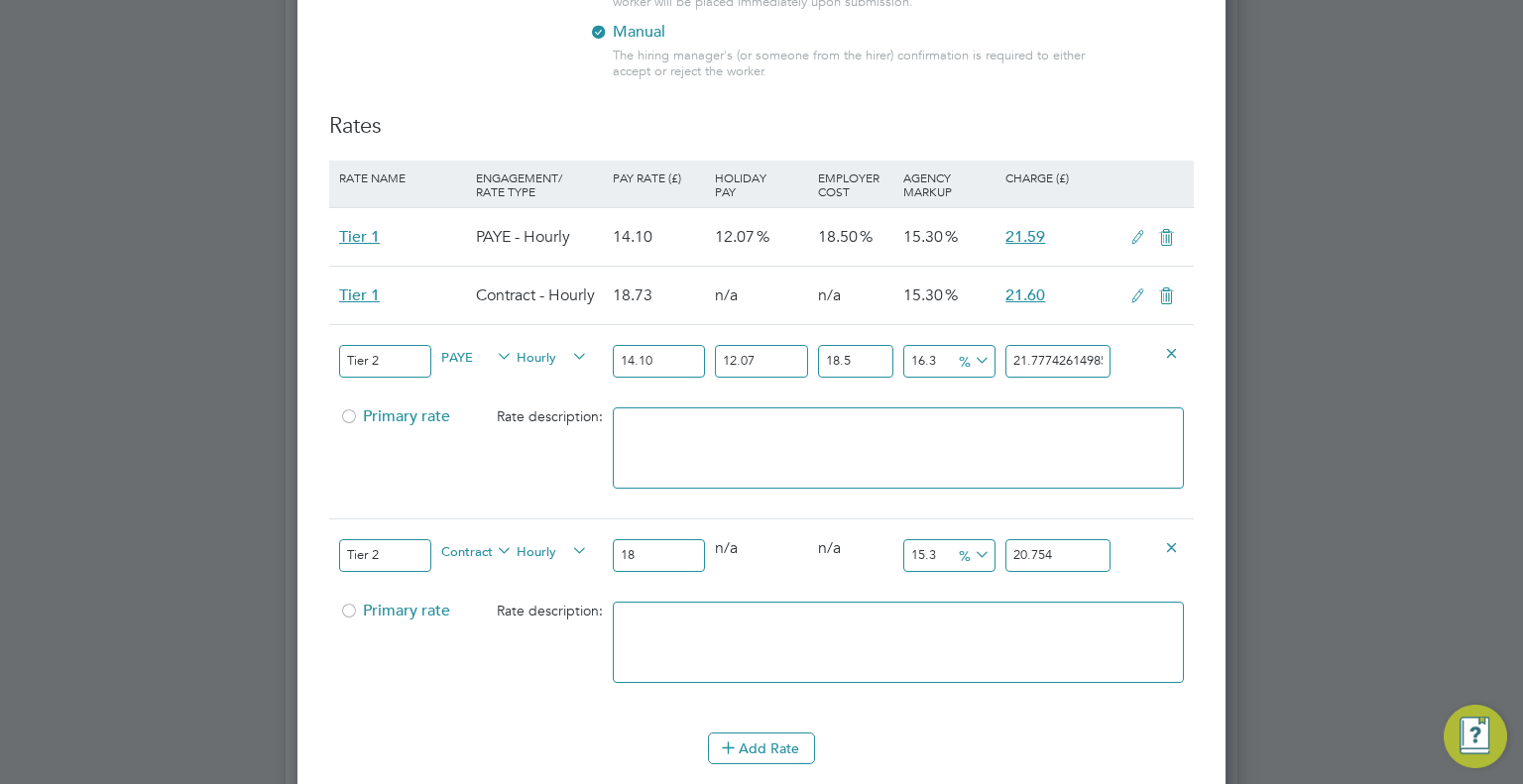type on "18.7" 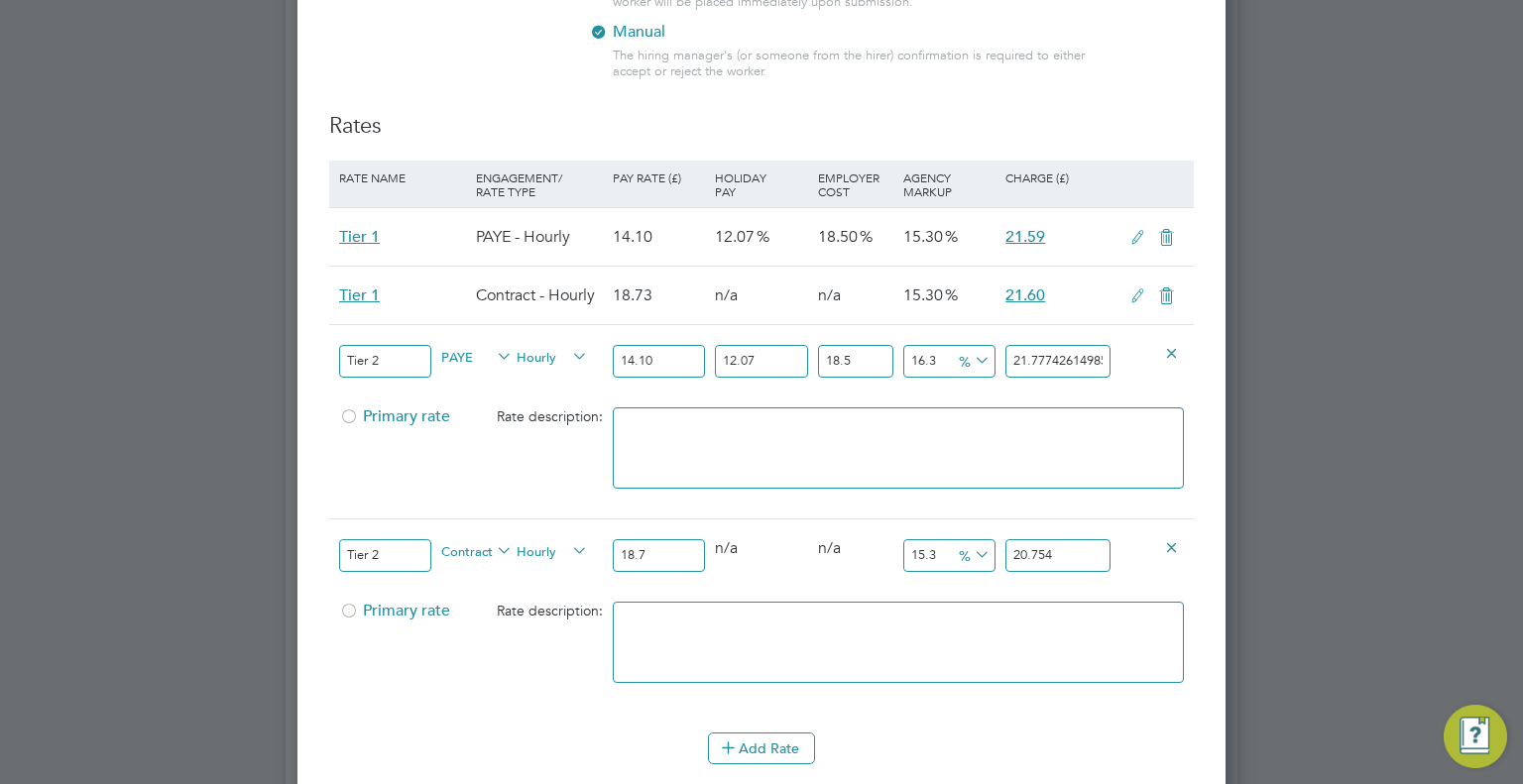 type on "21.5611" 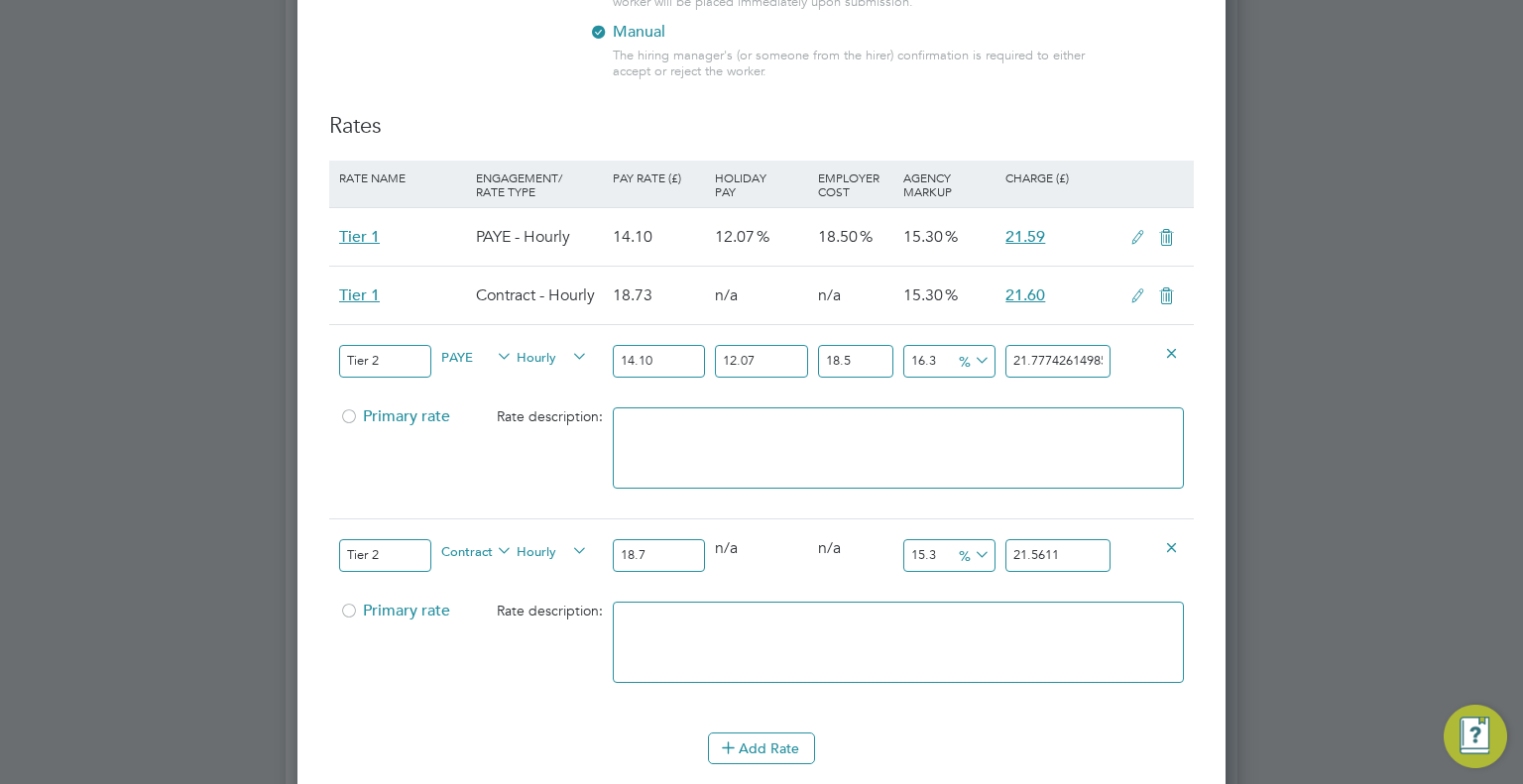 type on "18.73" 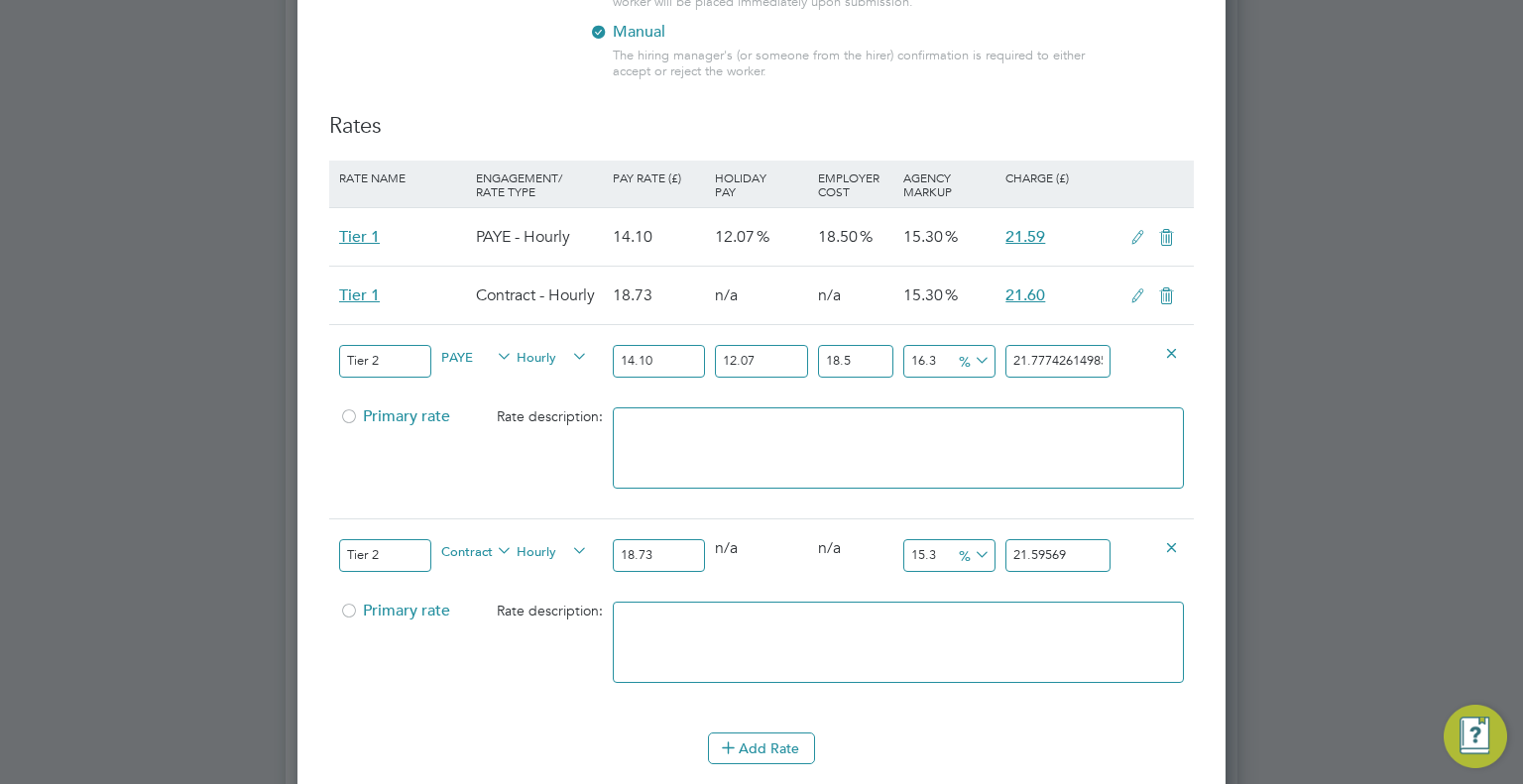type on "18.73" 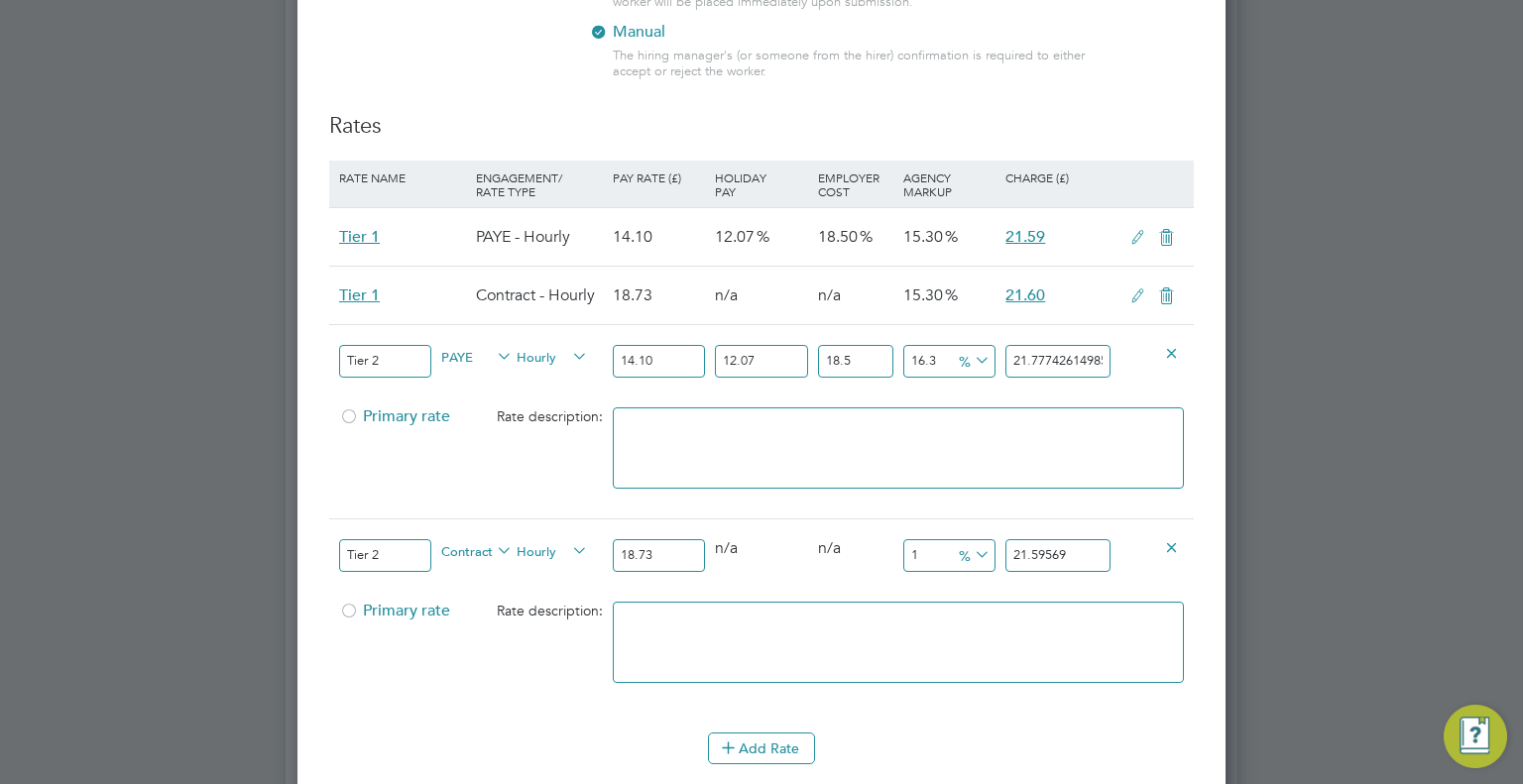 type on "18.9173" 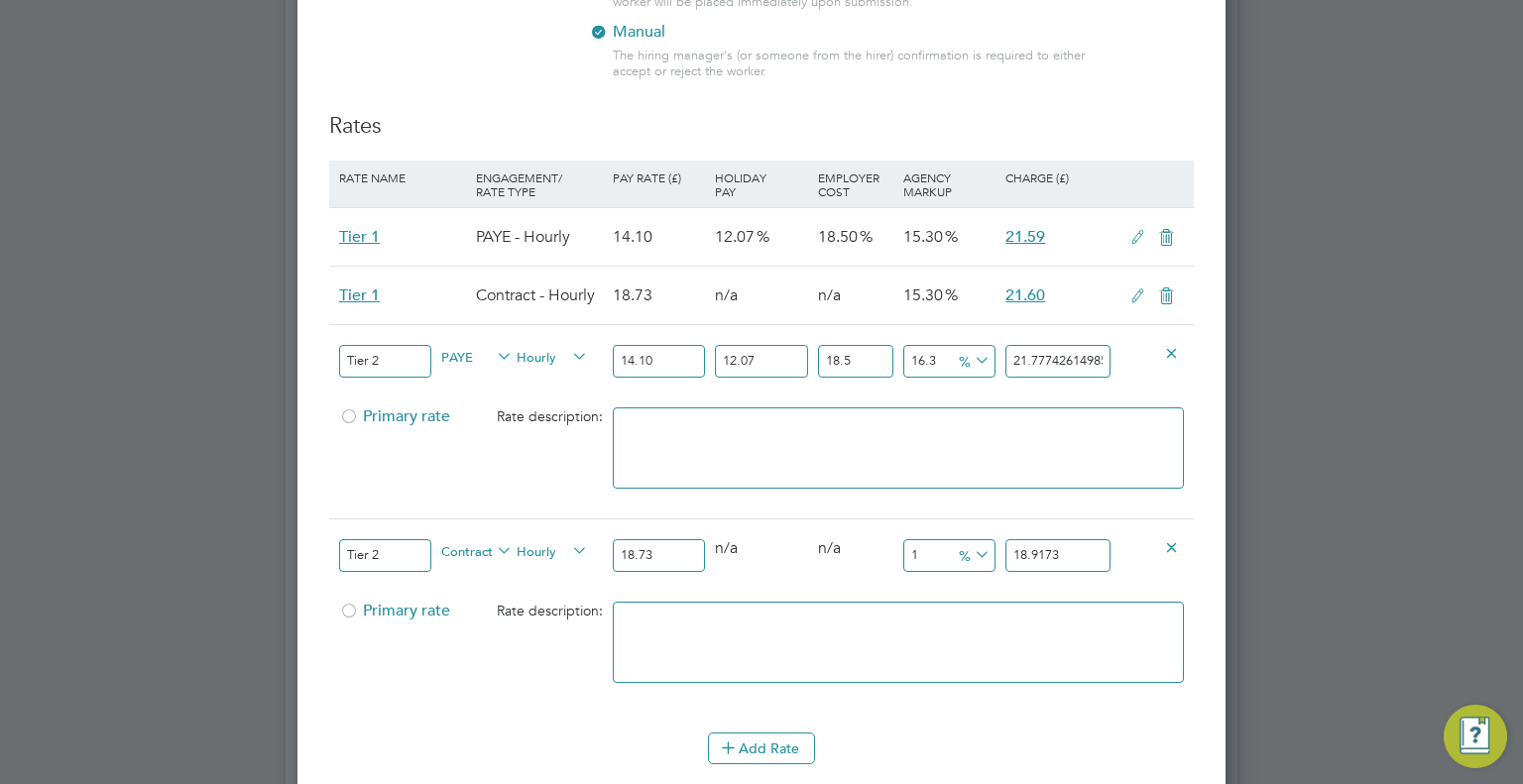 type on "16" 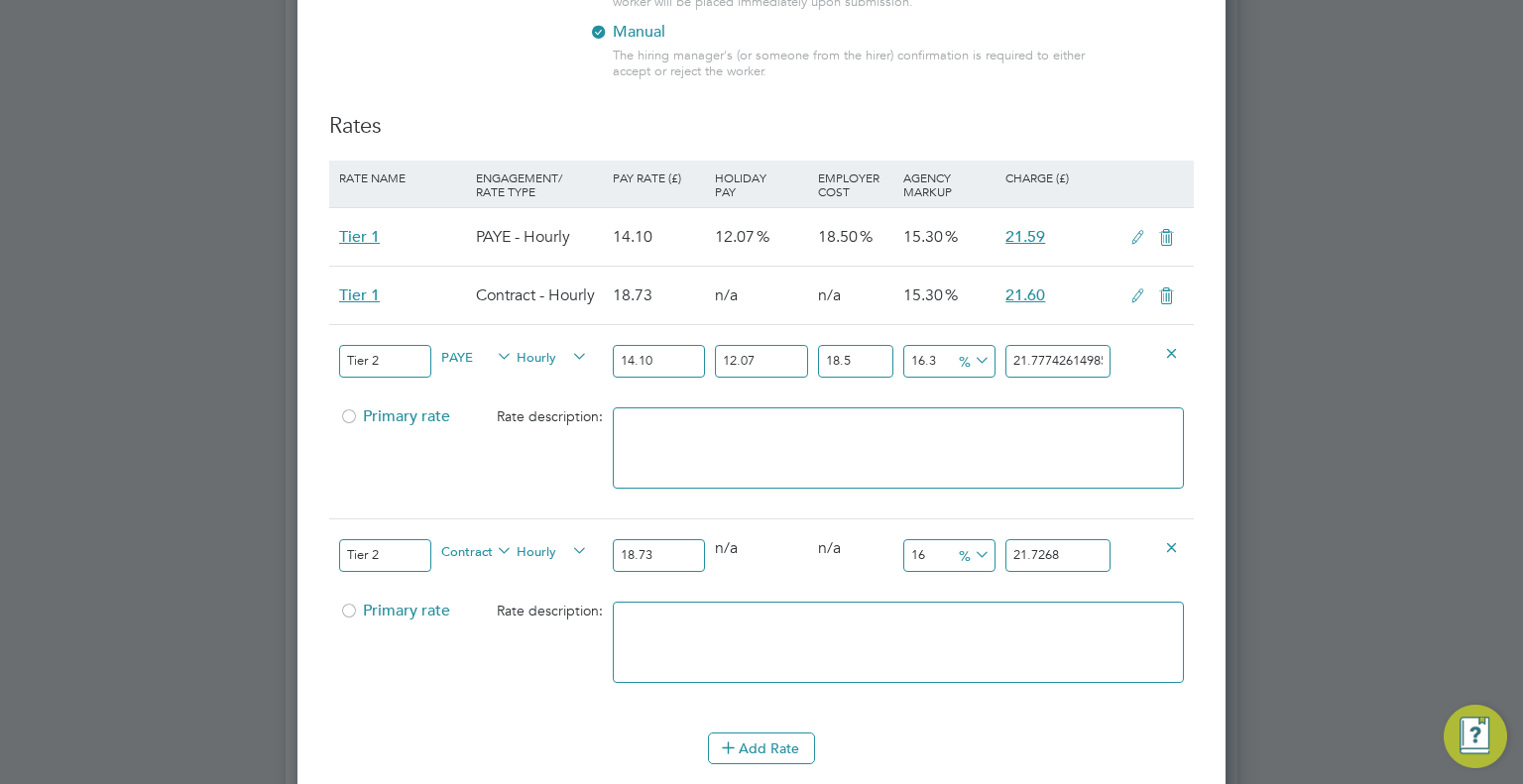 type on "16.3" 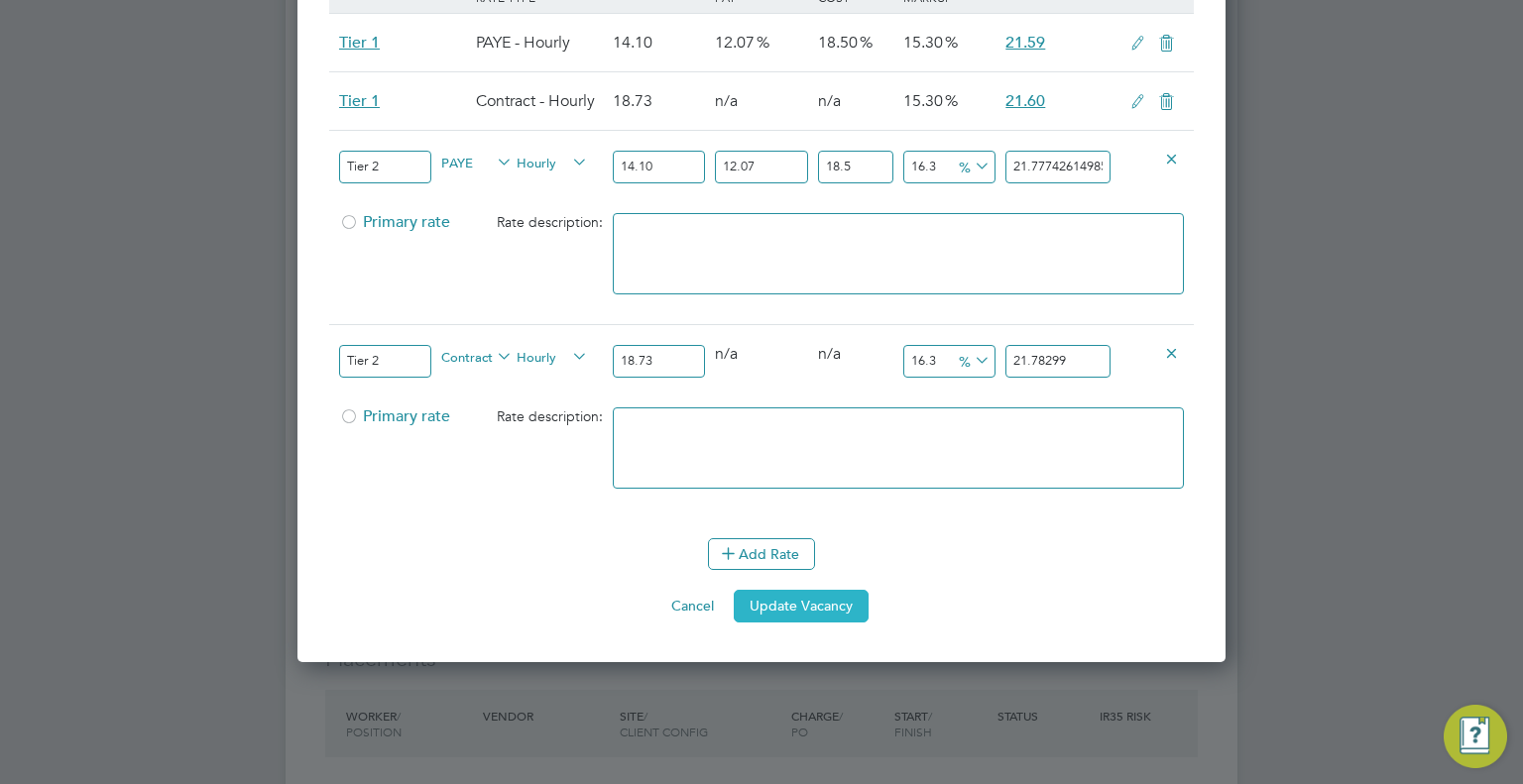 type on "16.3" 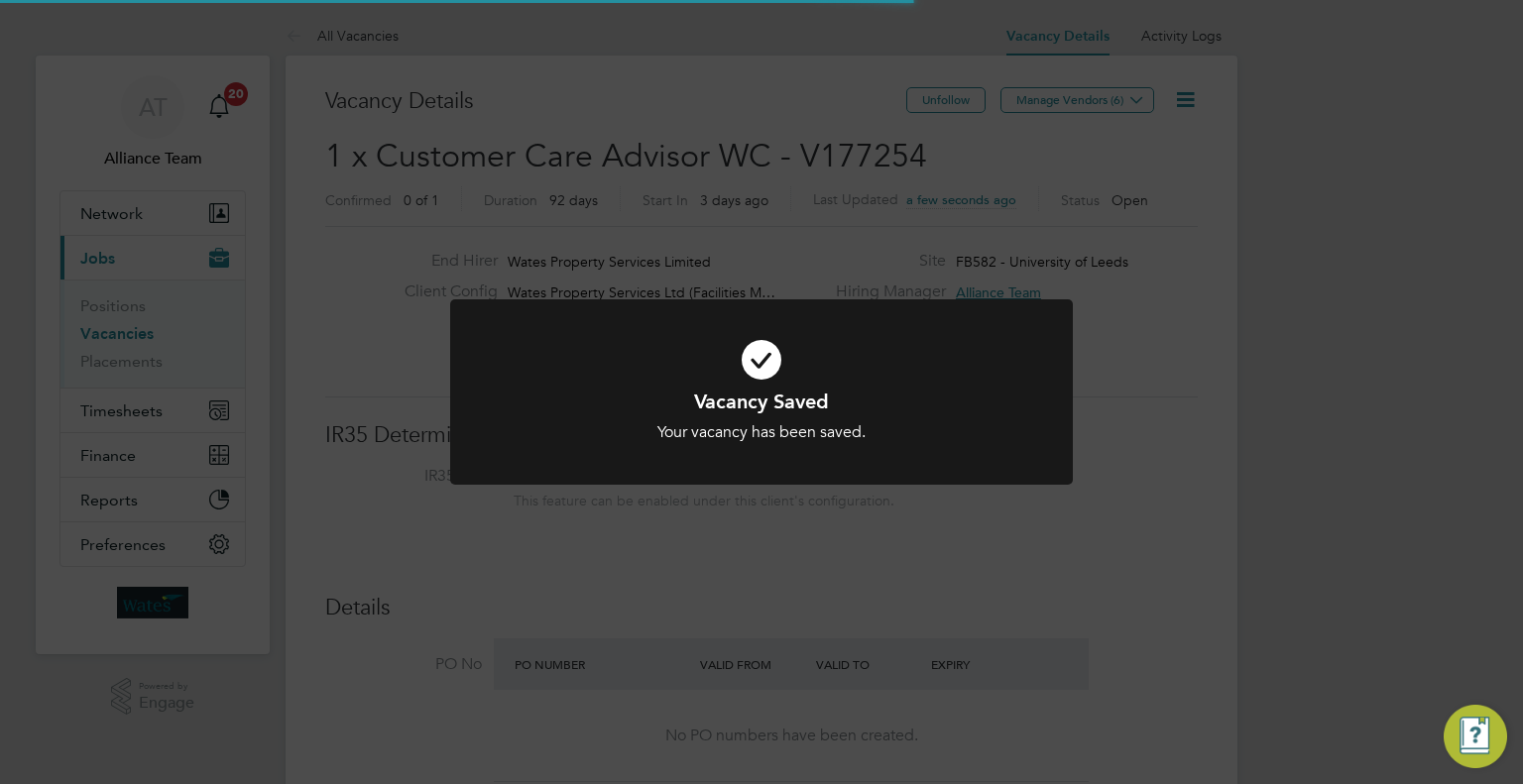 click on "Vacancy Saved Your vacancy has been saved. Cancel Okay" 